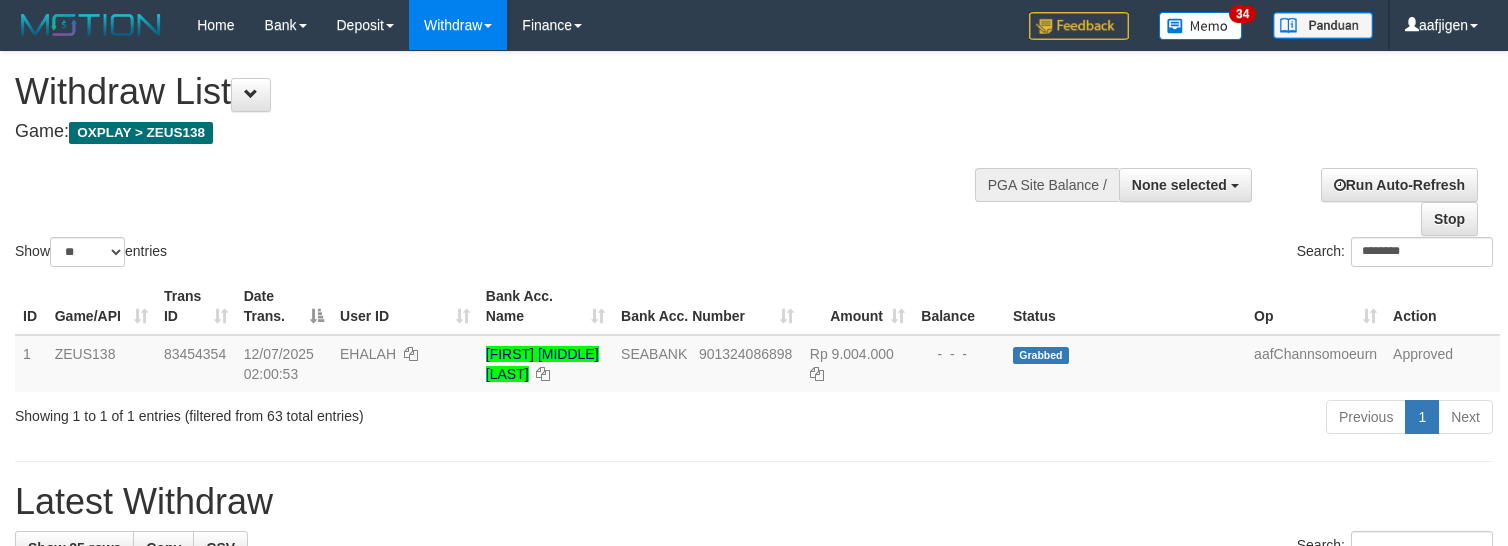 select 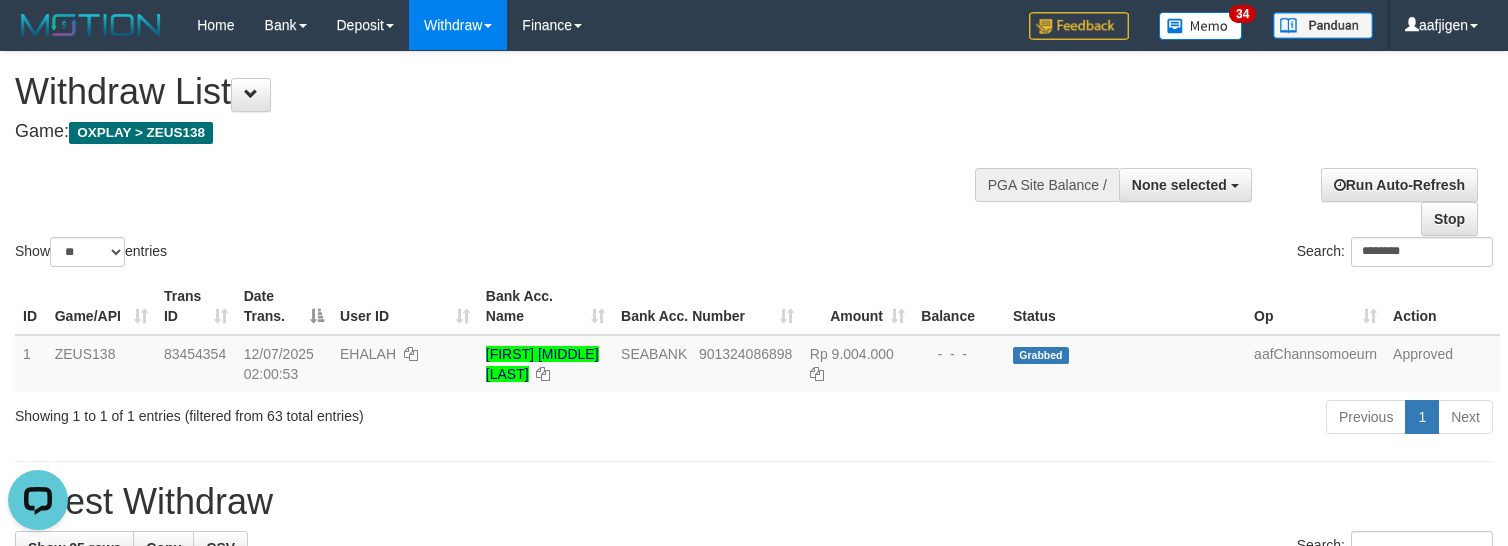 scroll, scrollTop: 0, scrollLeft: 0, axis: both 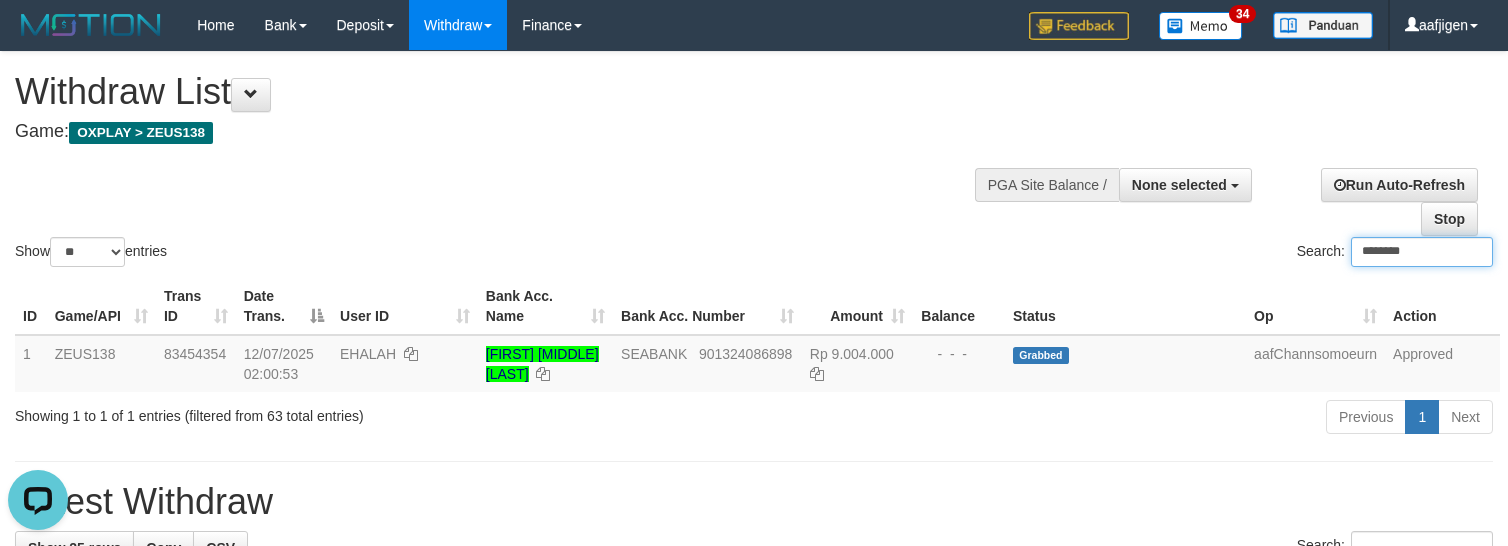 click on "********" at bounding box center [1422, 252] 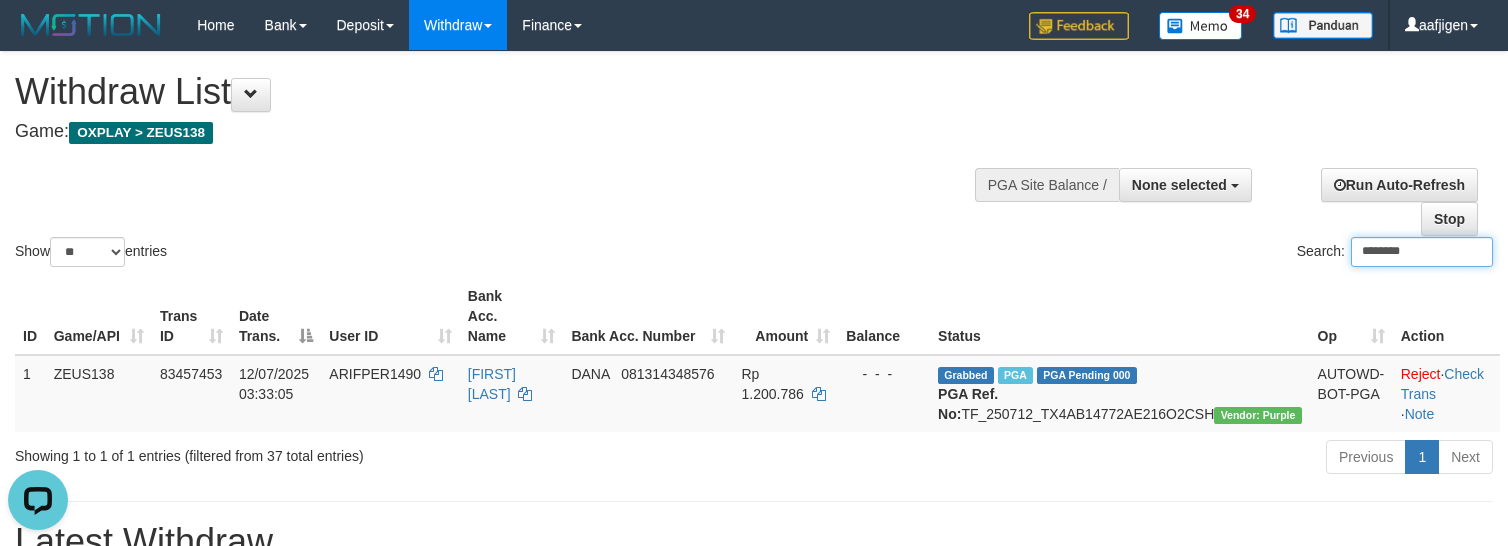 click on "********" at bounding box center (1422, 252) 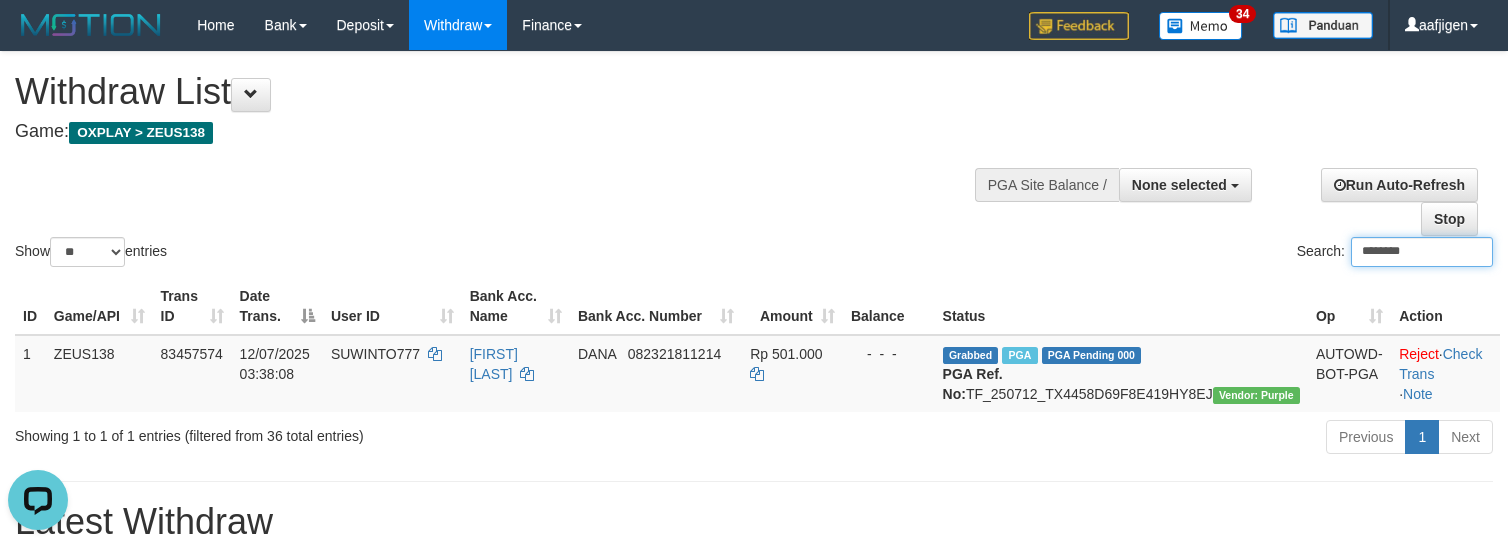 type on "********" 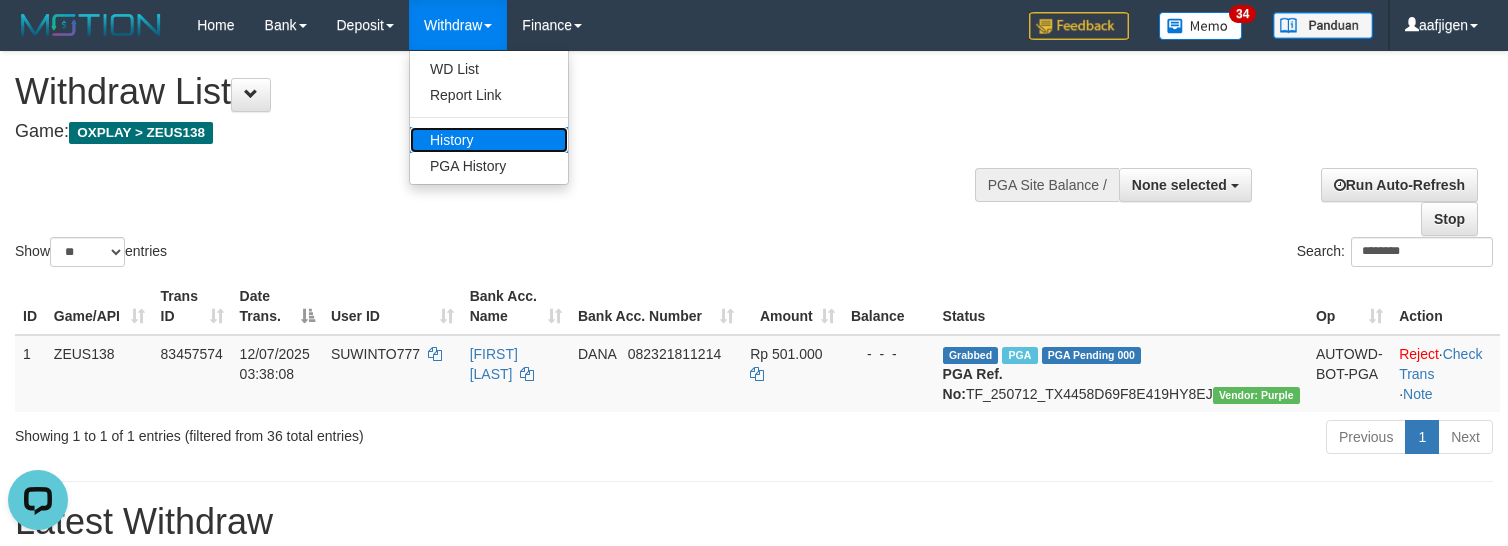 click on "History" at bounding box center (489, 140) 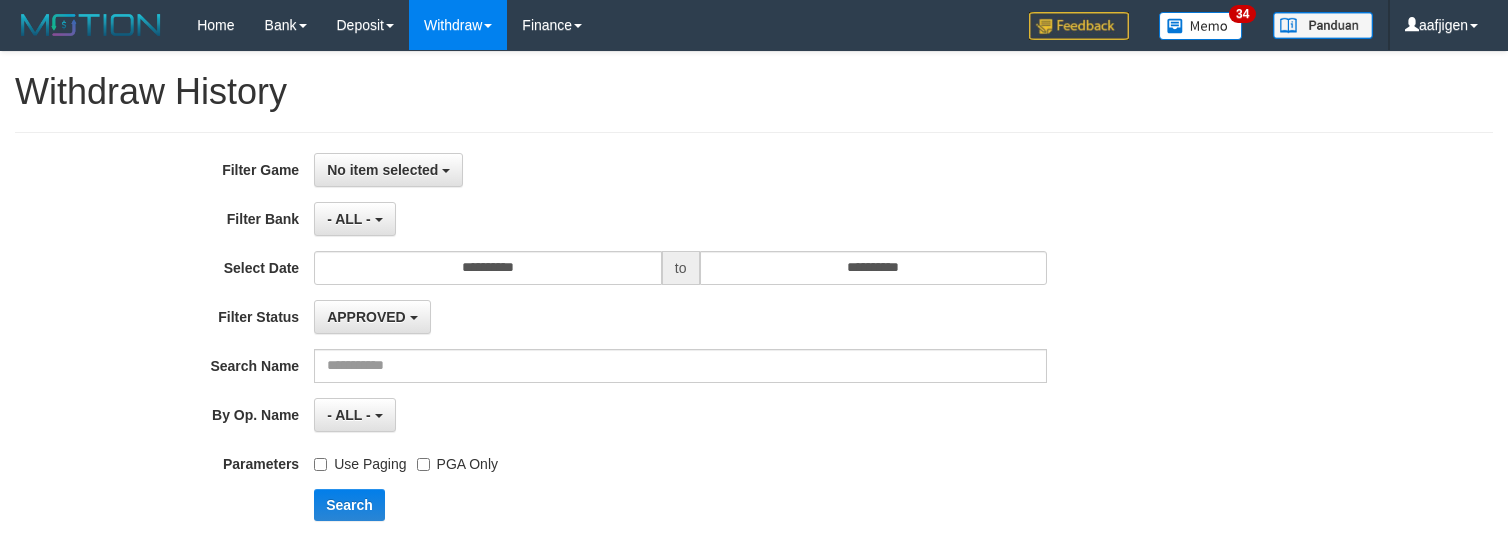 scroll, scrollTop: 0, scrollLeft: 0, axis: both 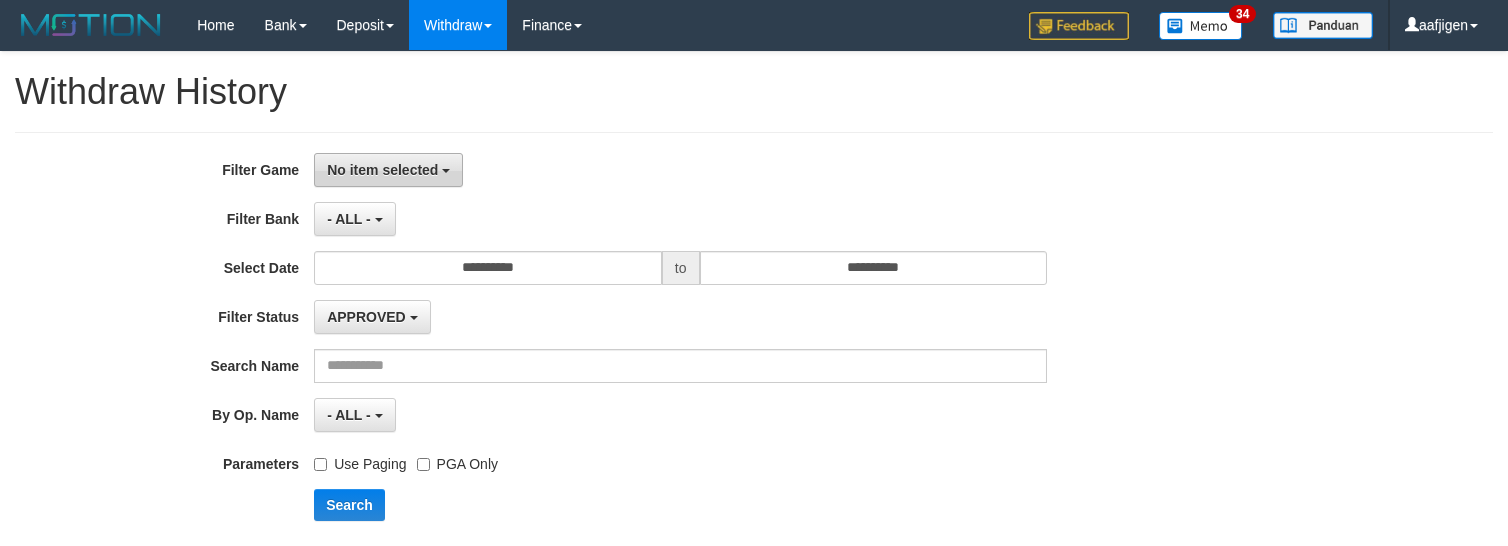 click on "No item selected" at bounding box center [388, 170] 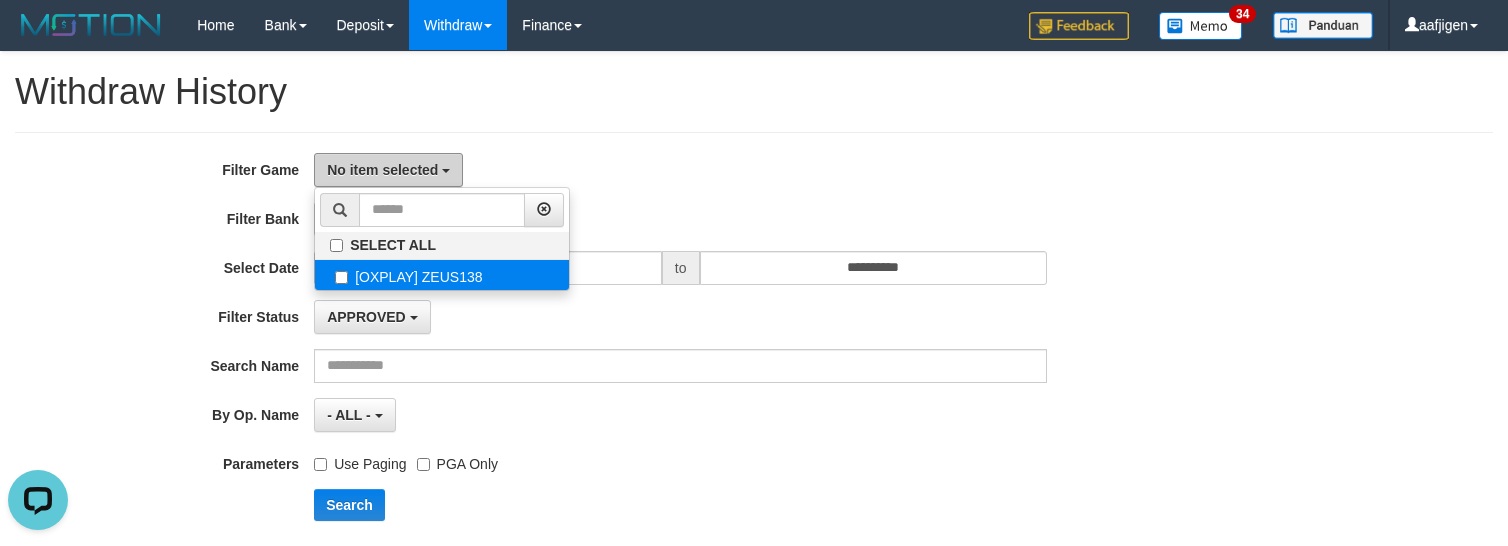 scroll, scrollTop: 0, scrollLeft: 0, axis: both 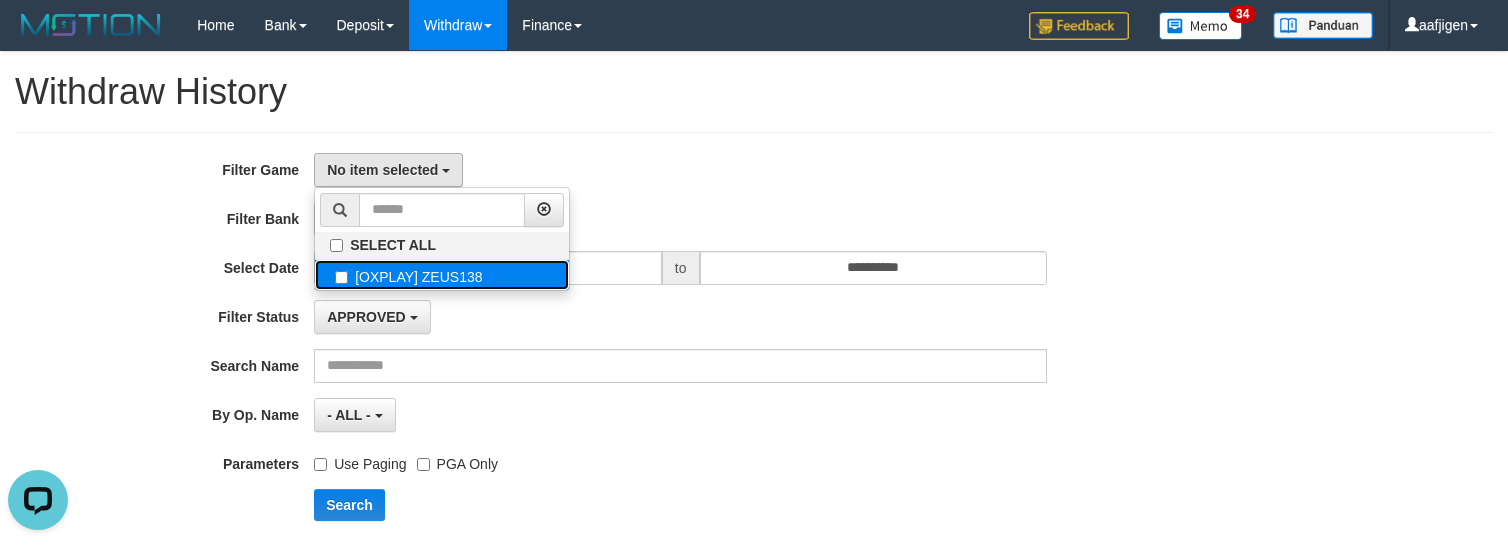click on "[OXPLAY] ZEUS138" at bounding box center (442, 275) 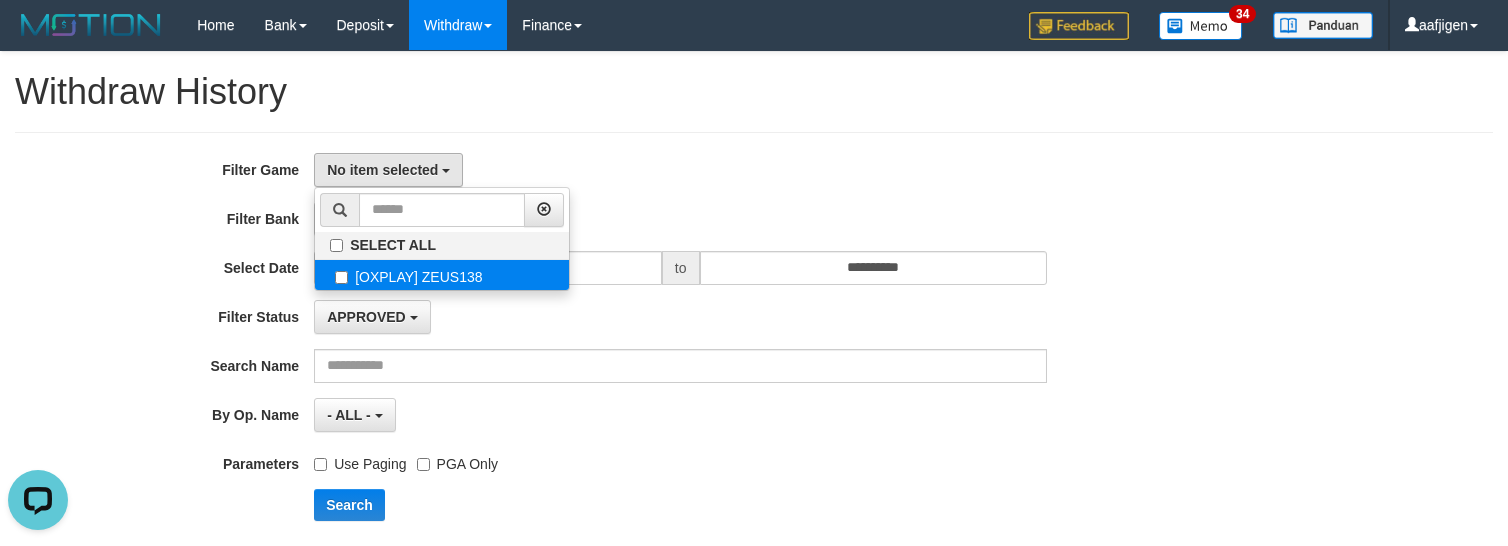 select on "***" 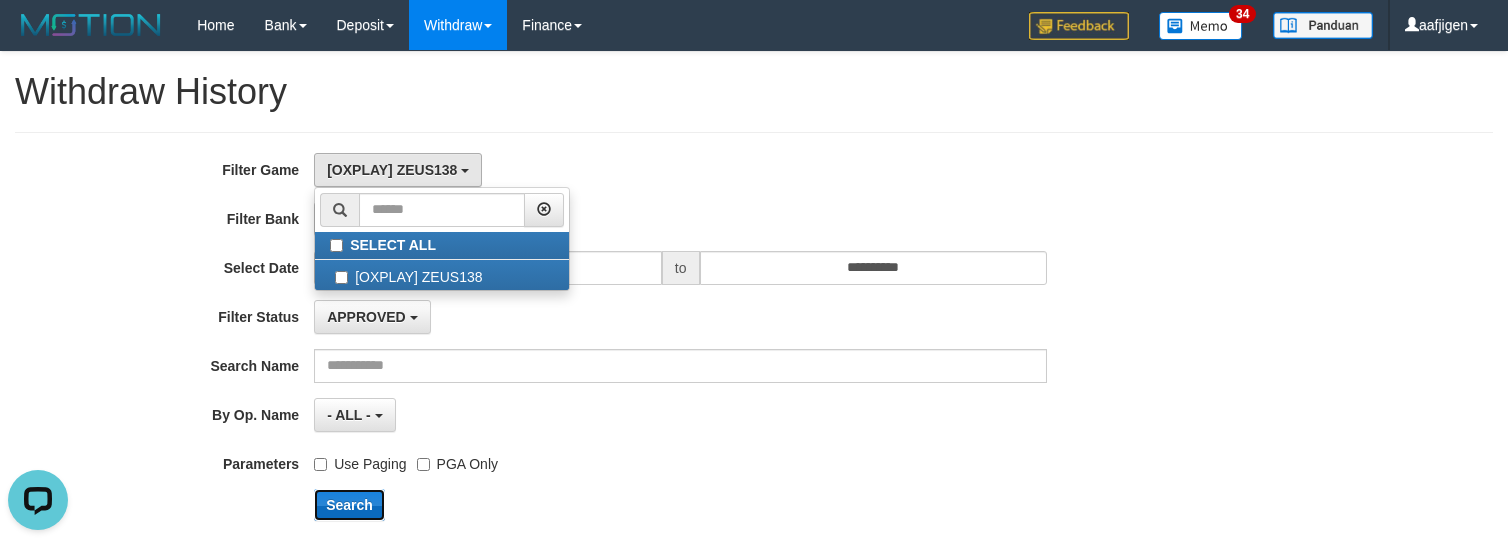click on "Search" at bounding box center [349, 505] 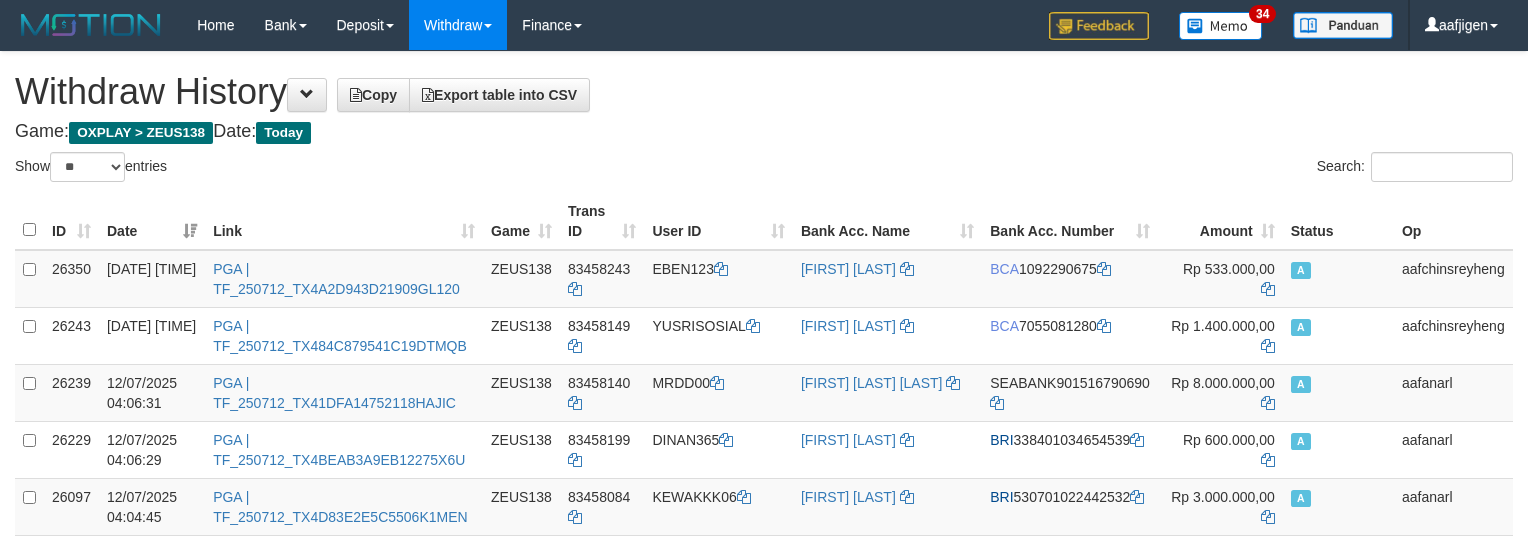 select on "**" 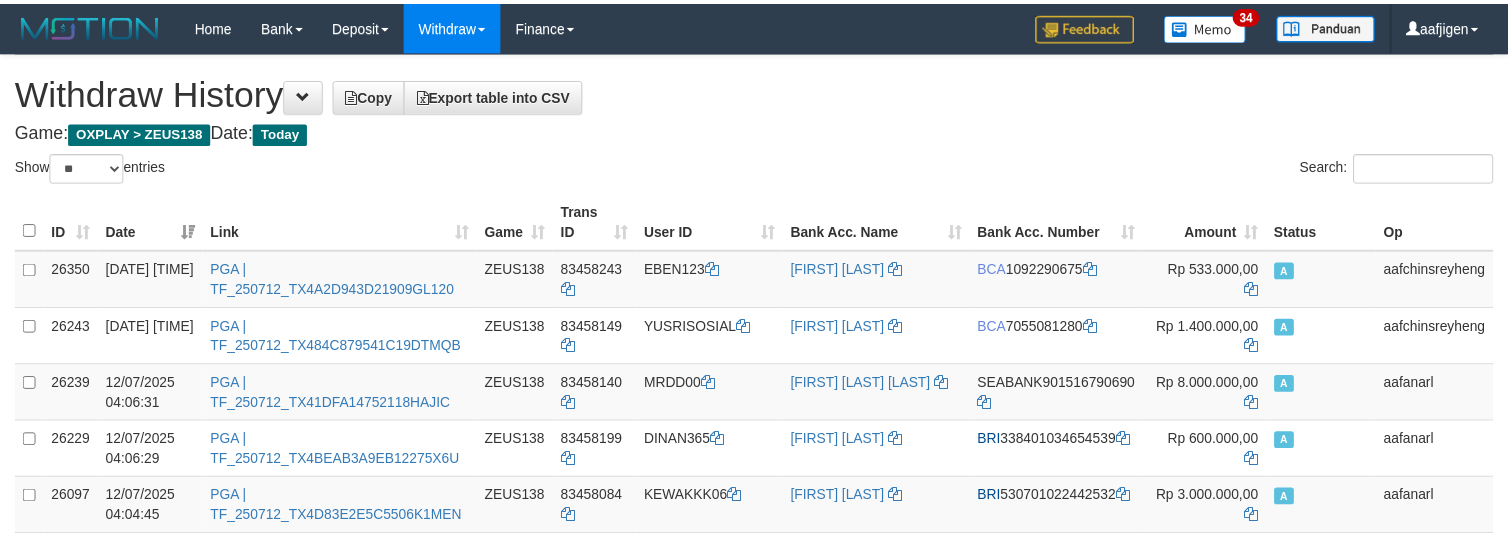 scroll, scrollTop: 0, scrollLeft: 0, axis: both 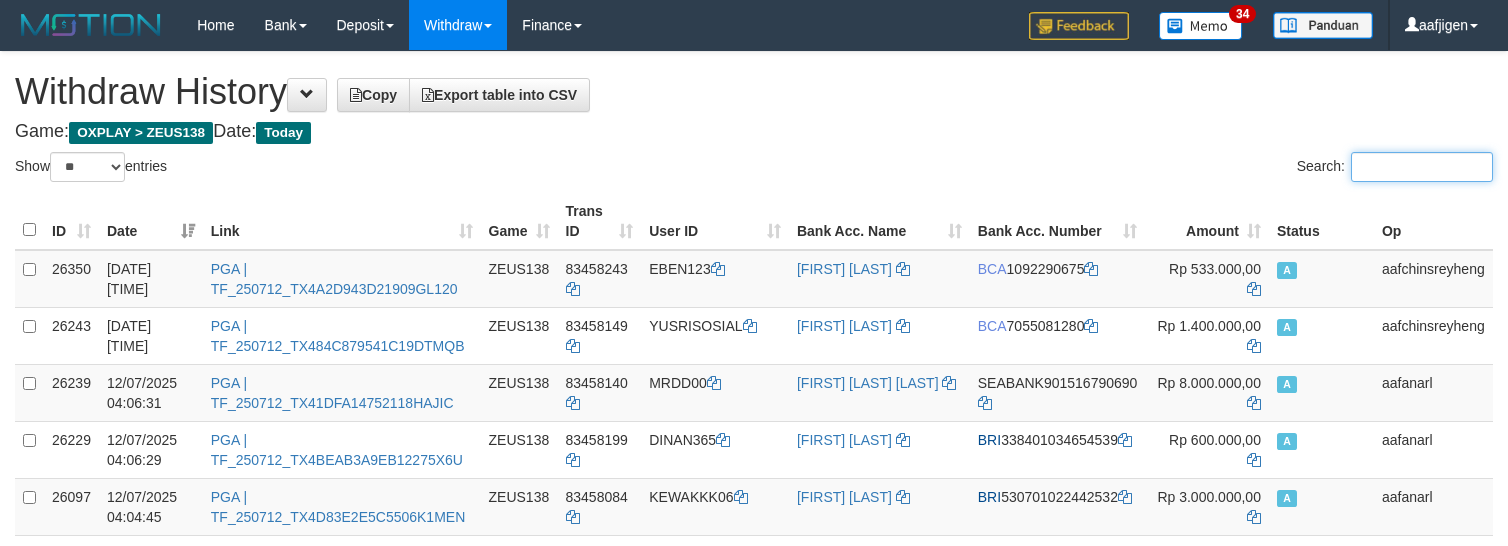 paste on "********" 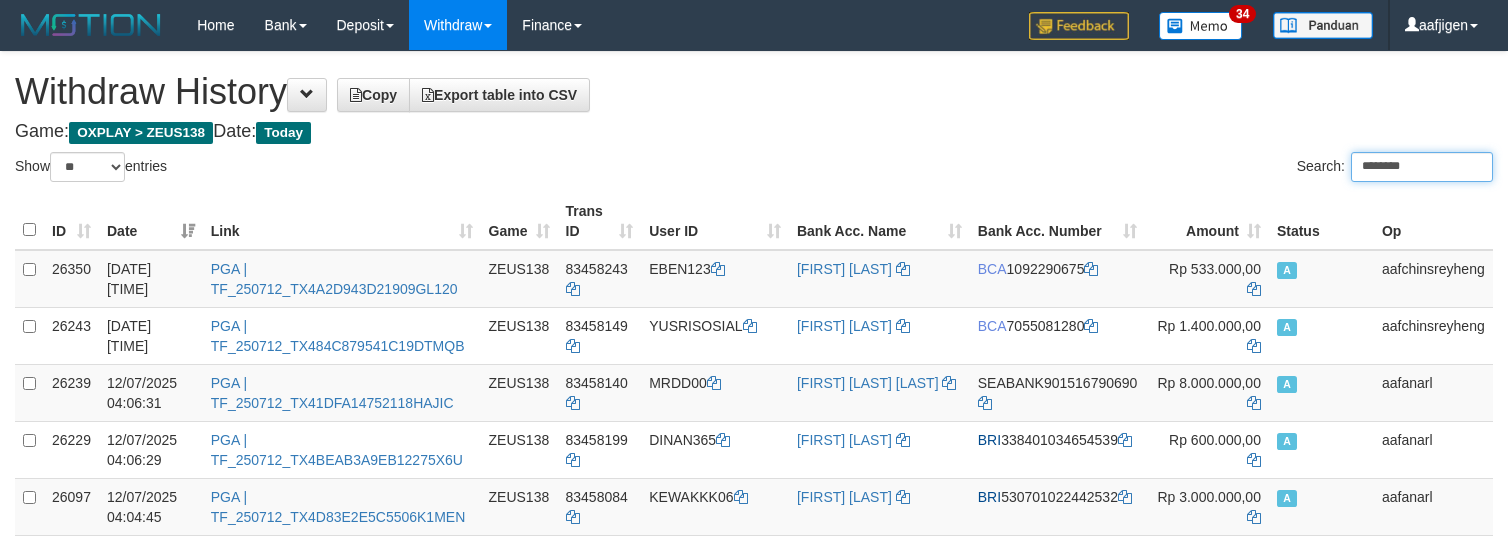 click on "********" at bounding box center [1422, 167] 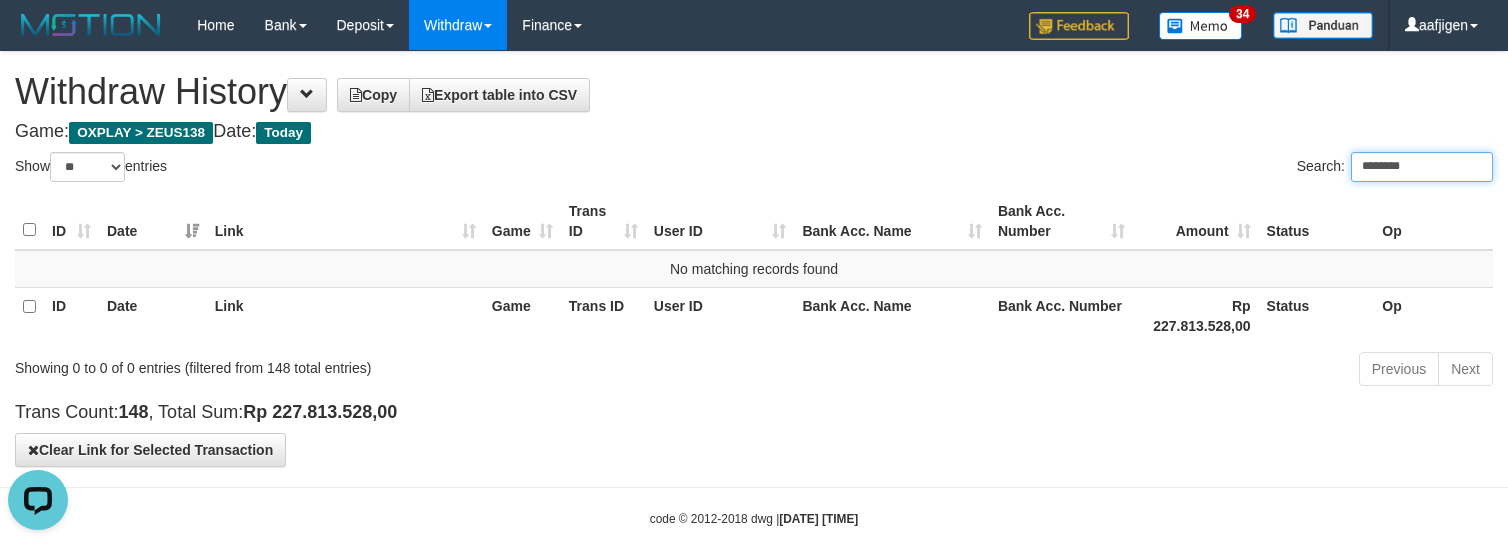 scroll, scrollTop: 0, scrollLeft: 0, axis: both 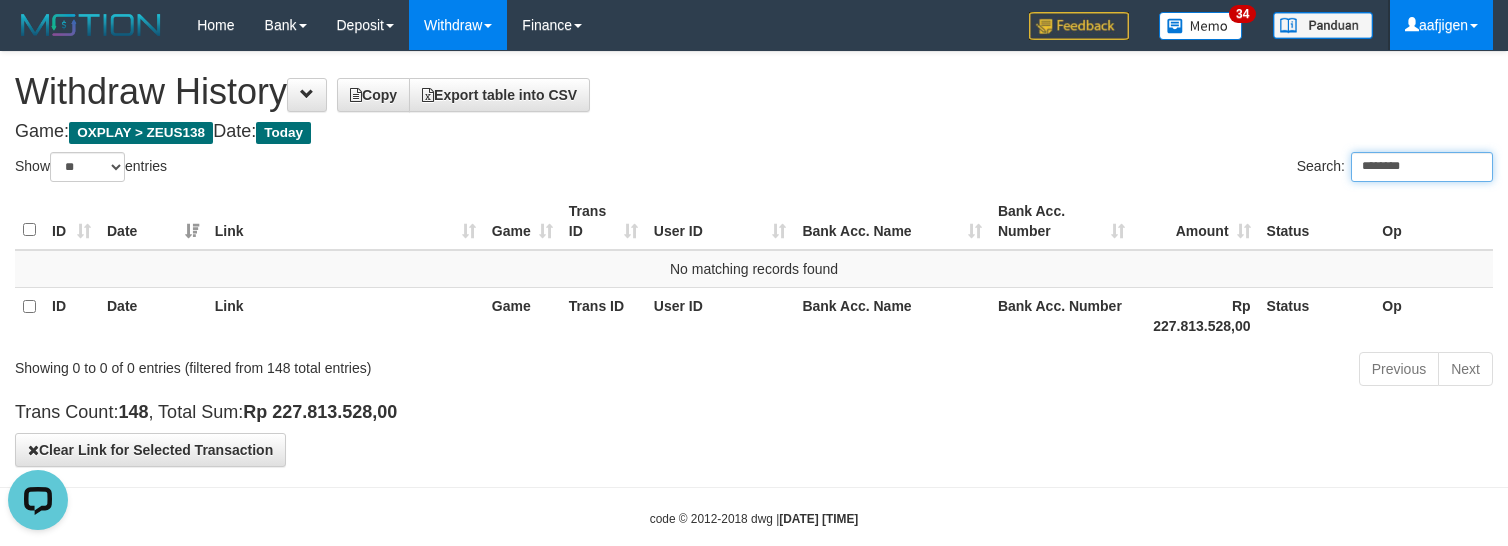 type on "********" 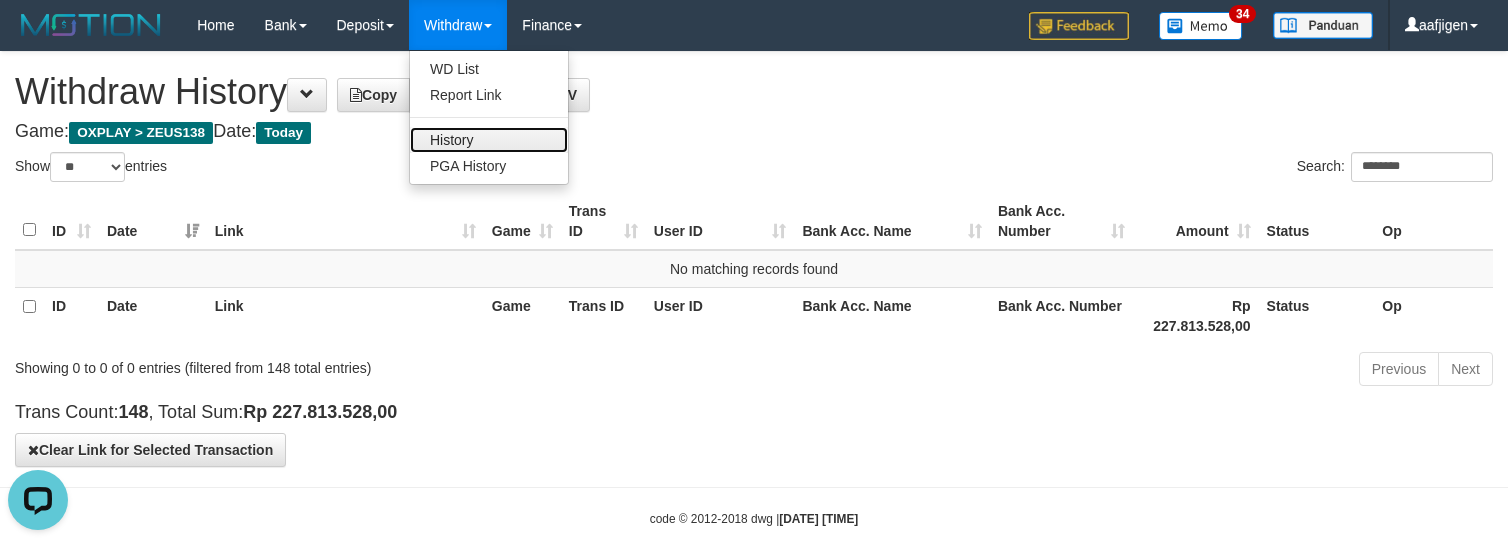 drag, startPoint x: 474, startPoint y: 129, endPoint x: 486, endPoint y: 132, distance: 12.369317 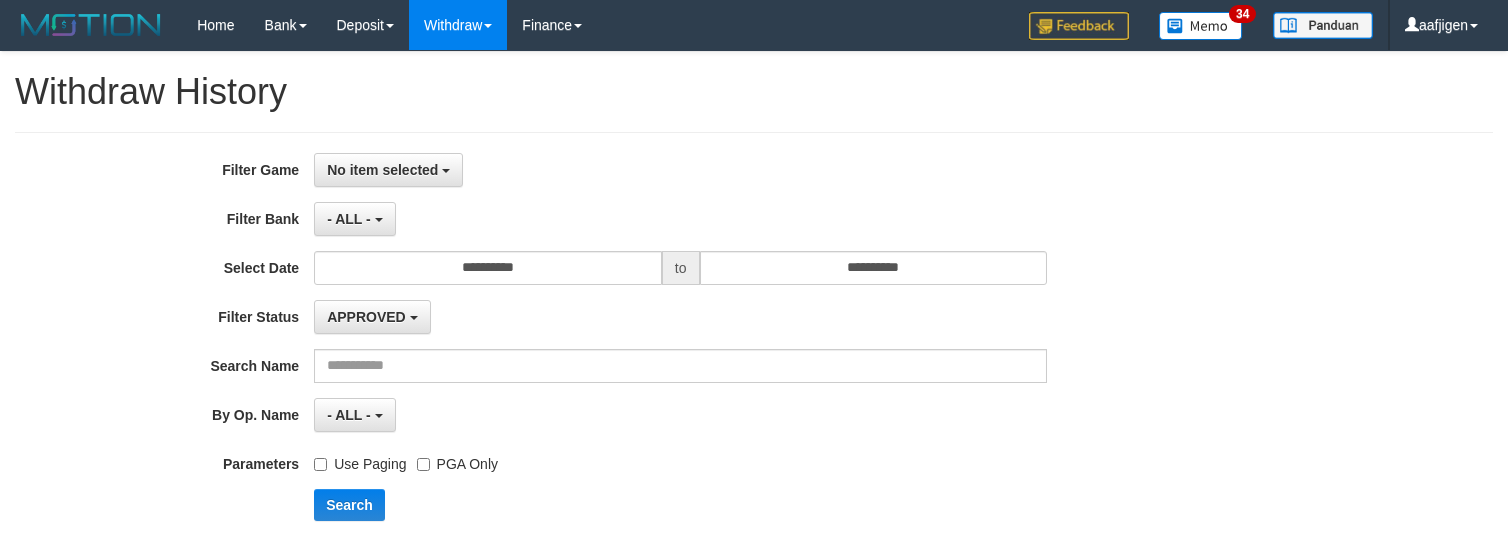 select 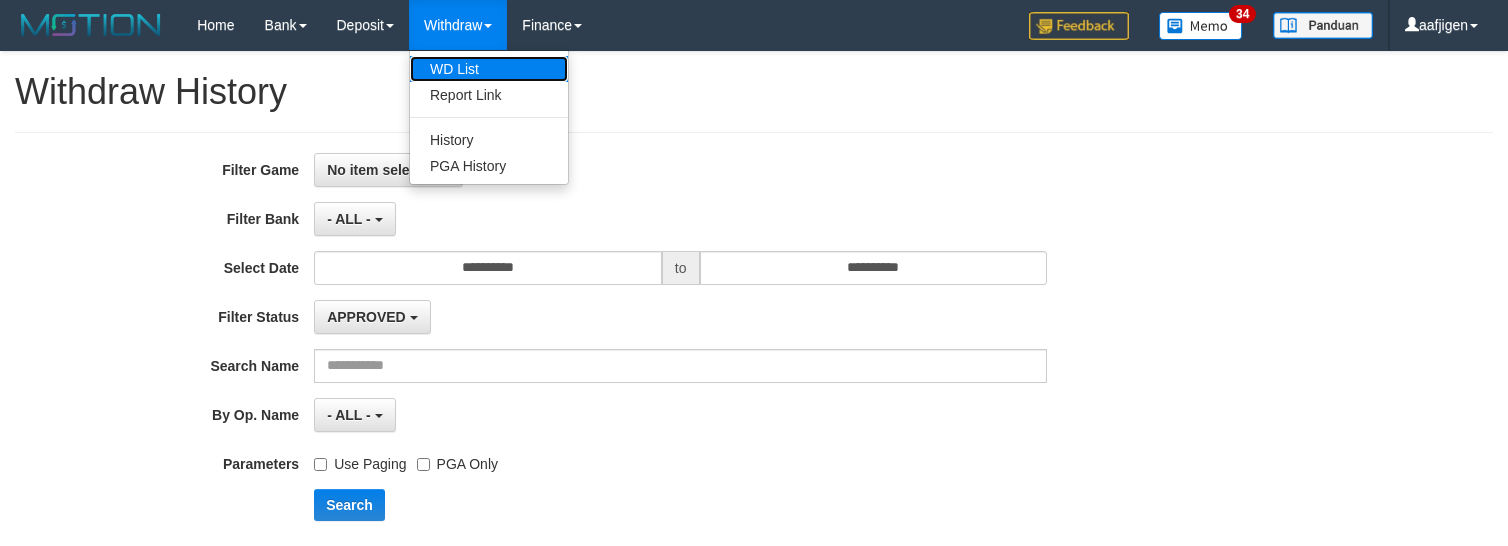 click on "WD List" at bounding box center [489, 69] 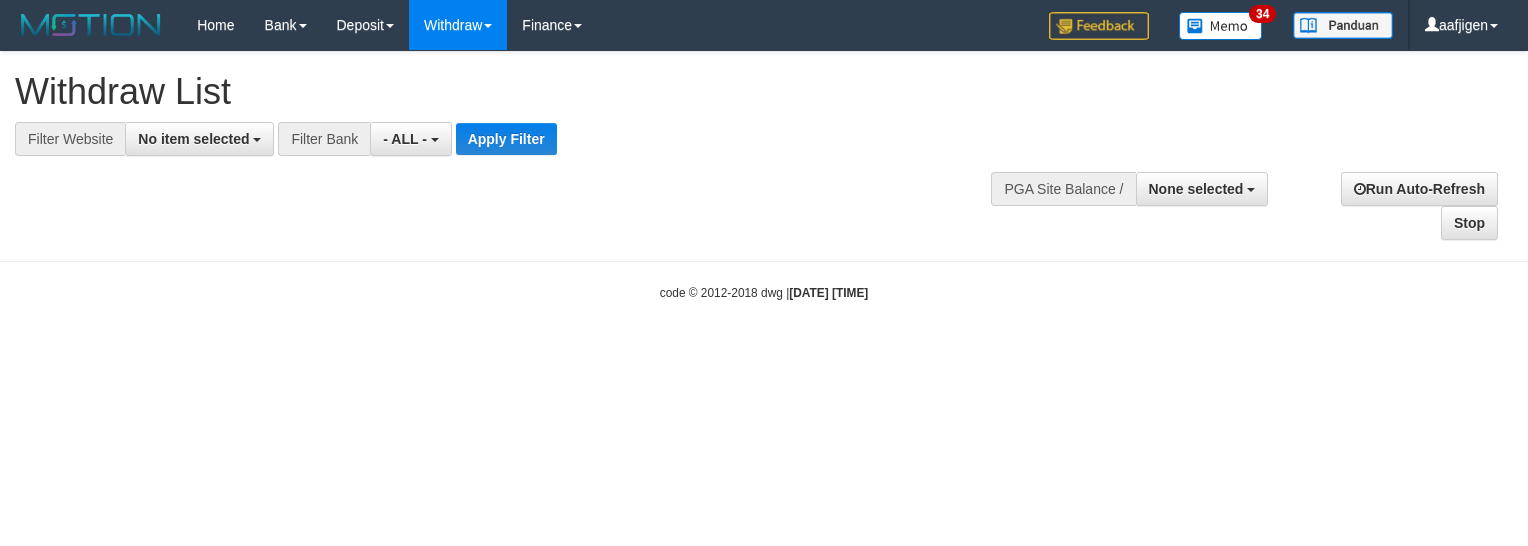 select 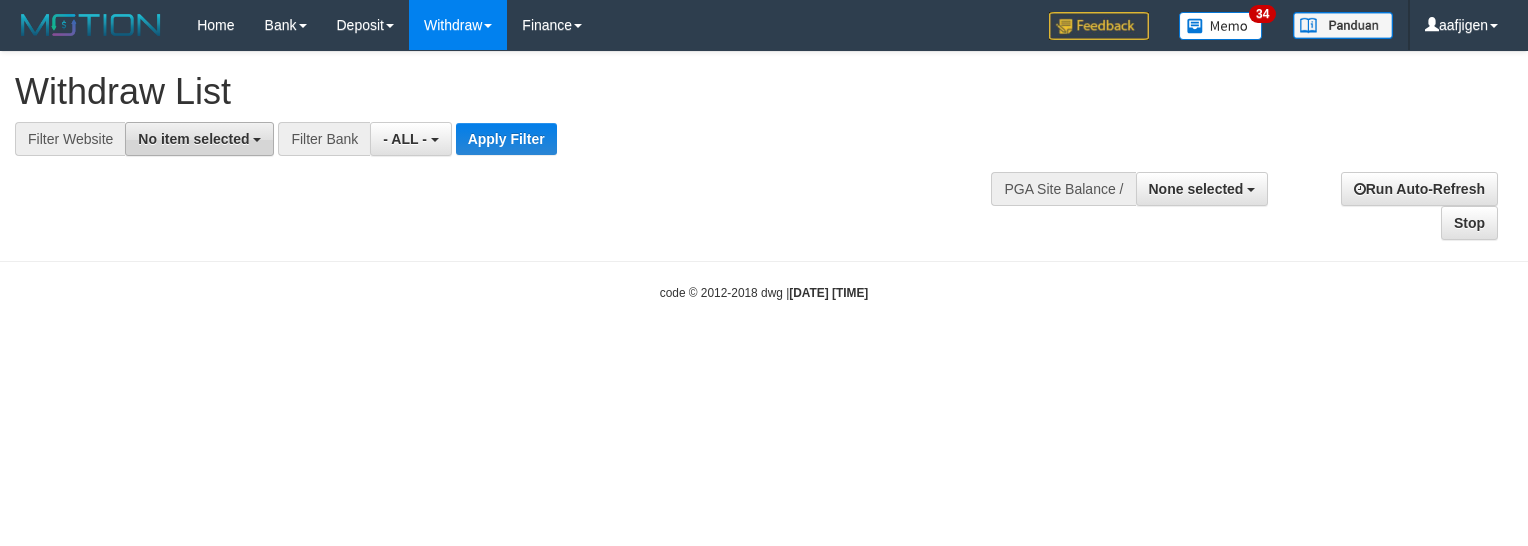 click on "No item selected" at bounding box center (193, 139) 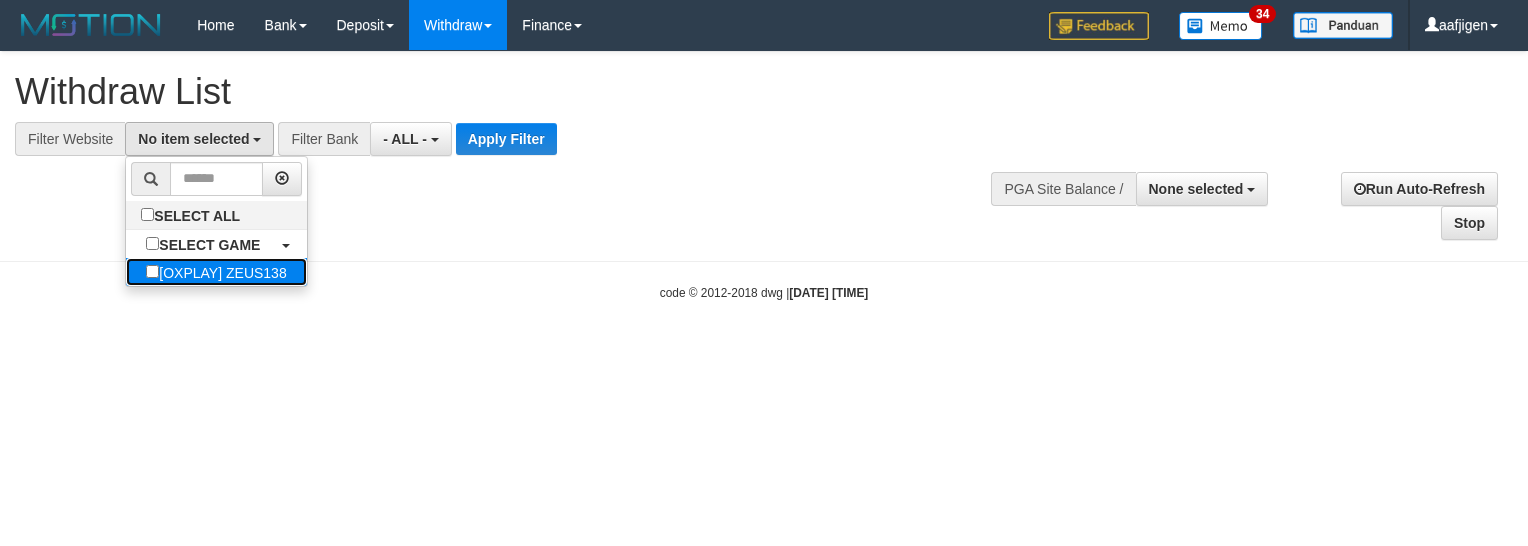 click on "[OXPLAY] ZEUS138" at bounding box center (216, 272) 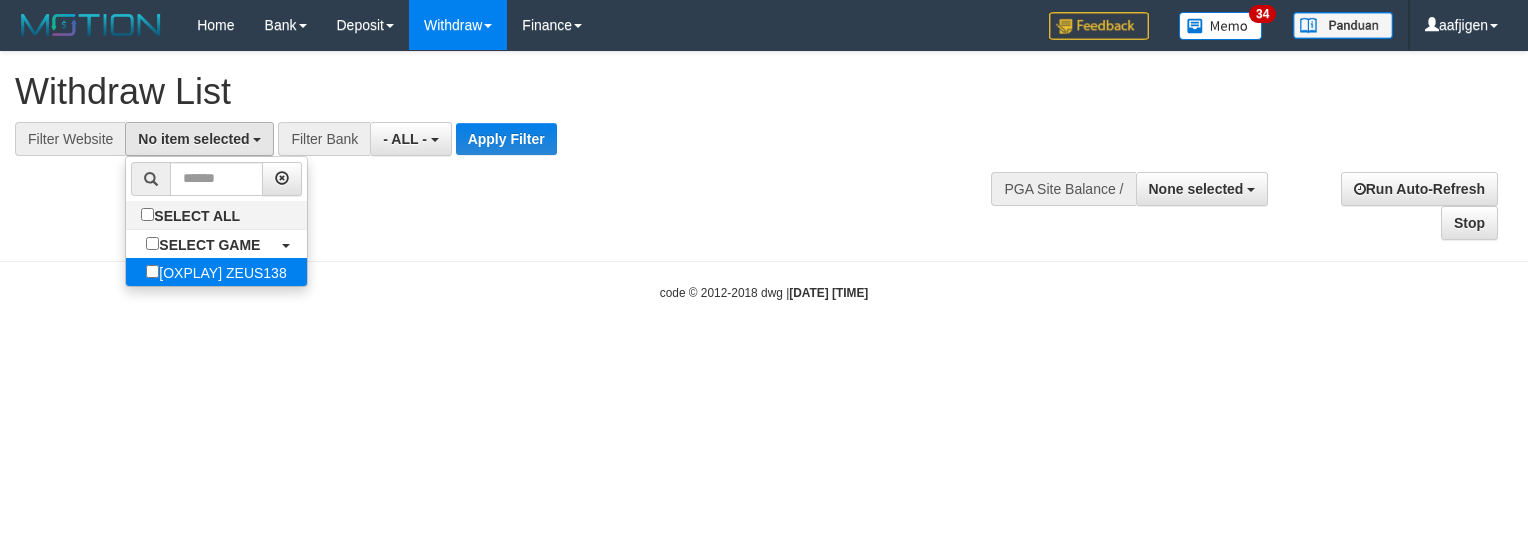 select on "***" 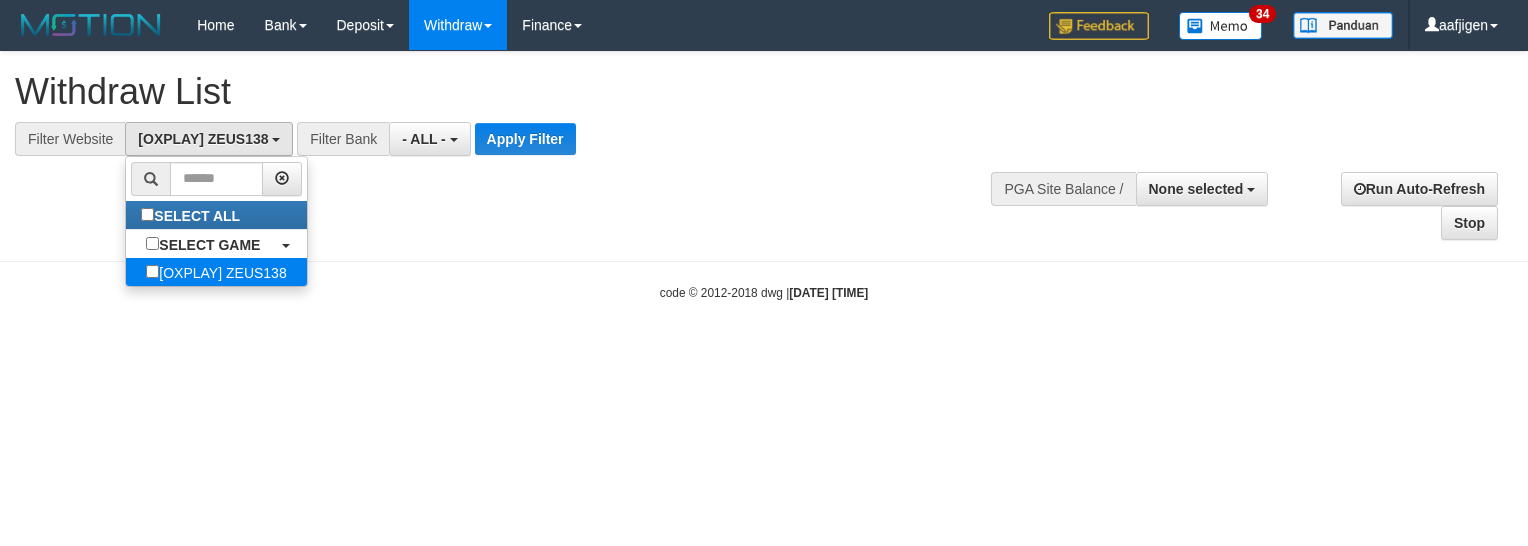 scroll, scrollTop: 17, scrollLeft: 0, axis: vertical 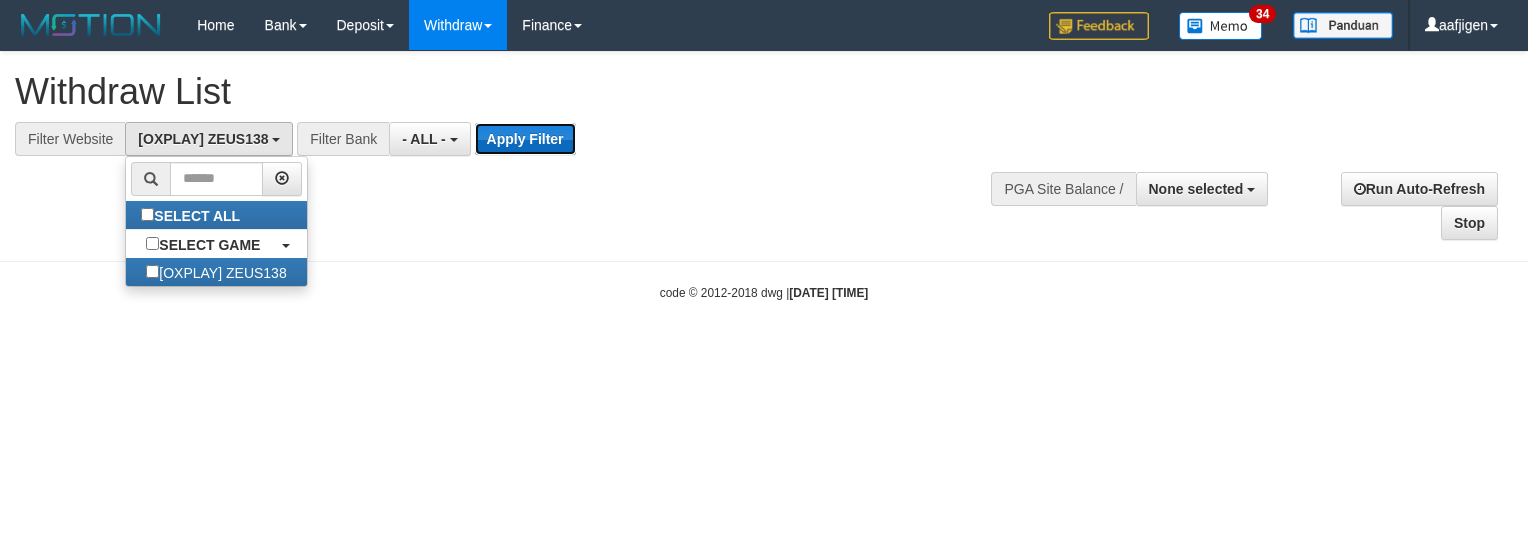 click on "Apply Filter" at bounding box center (525, 139) 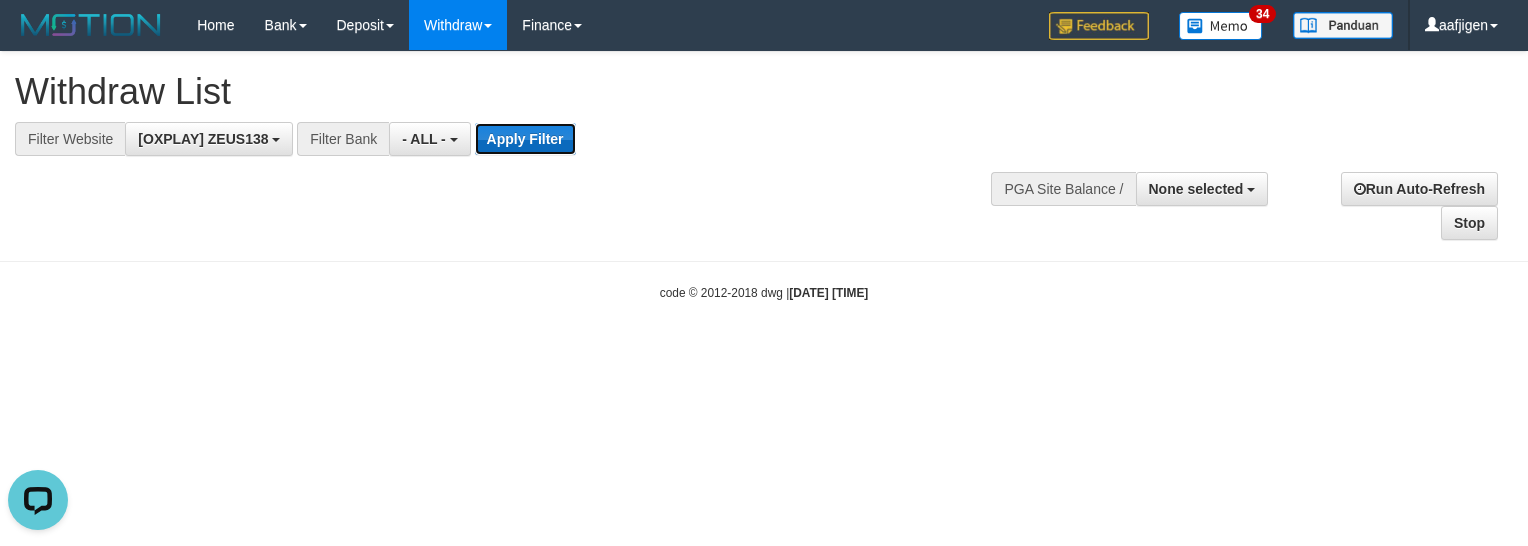 scroll, scrollTop: 0, scrollLeft: 0, axis: both 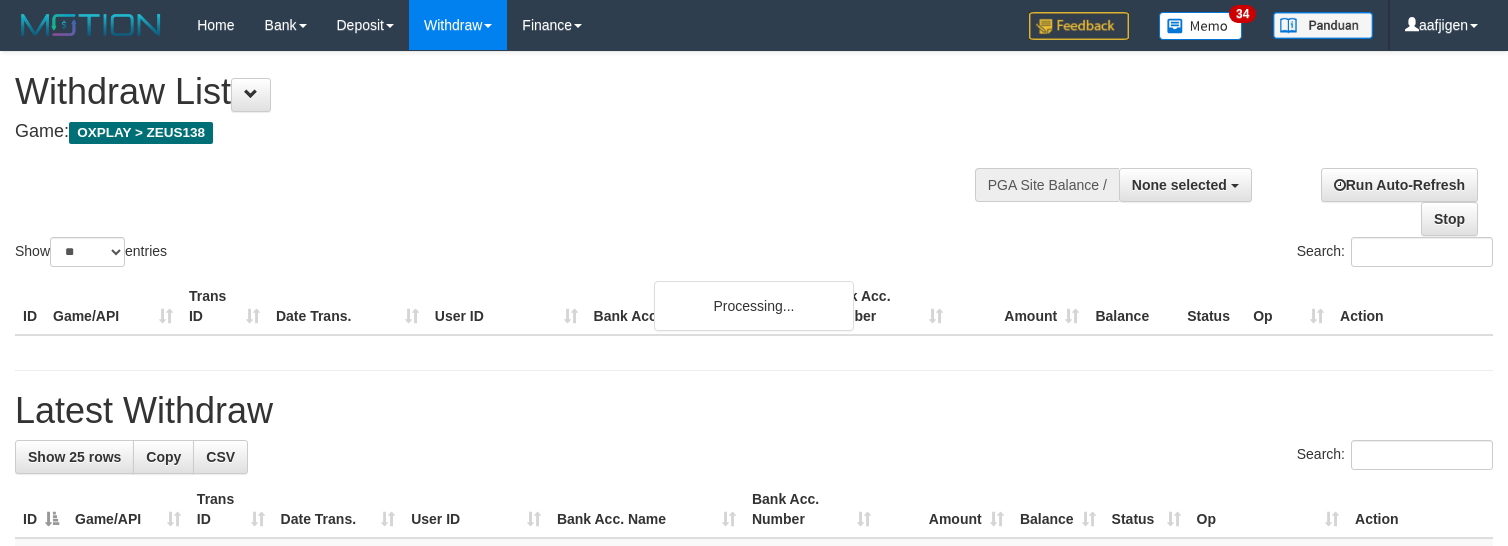 select 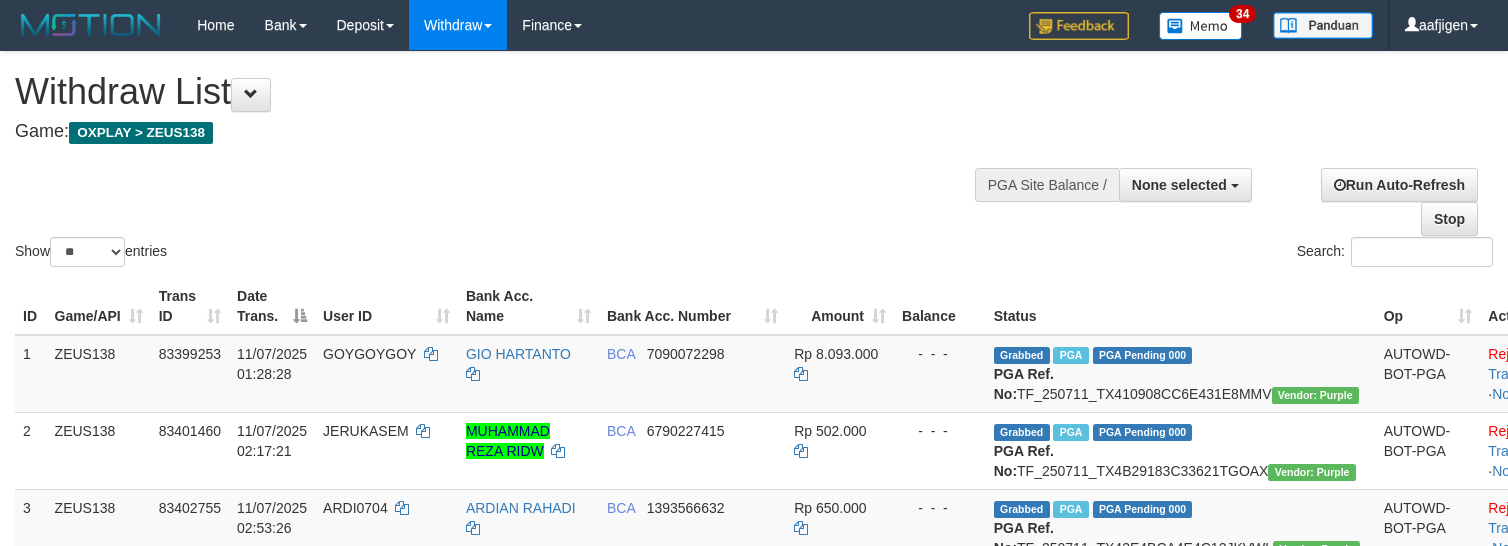 click on "Search:" at bounding box center (1131, 254) 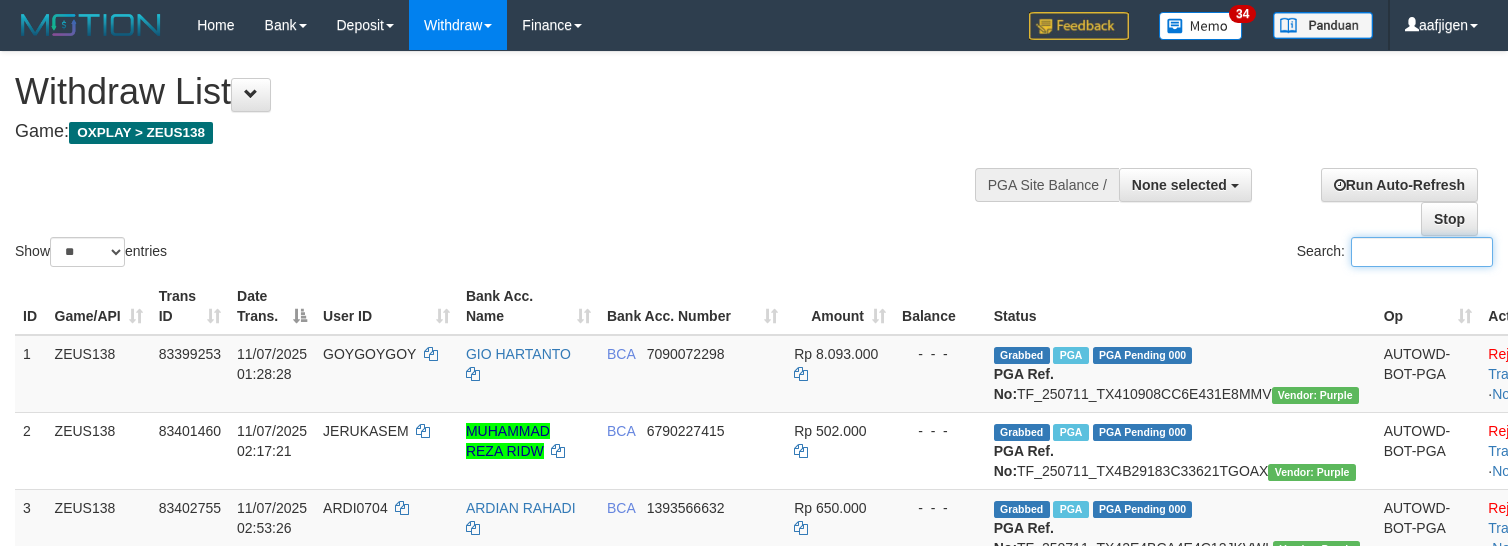 click on "Search:" at bounding box center [1422, 252] 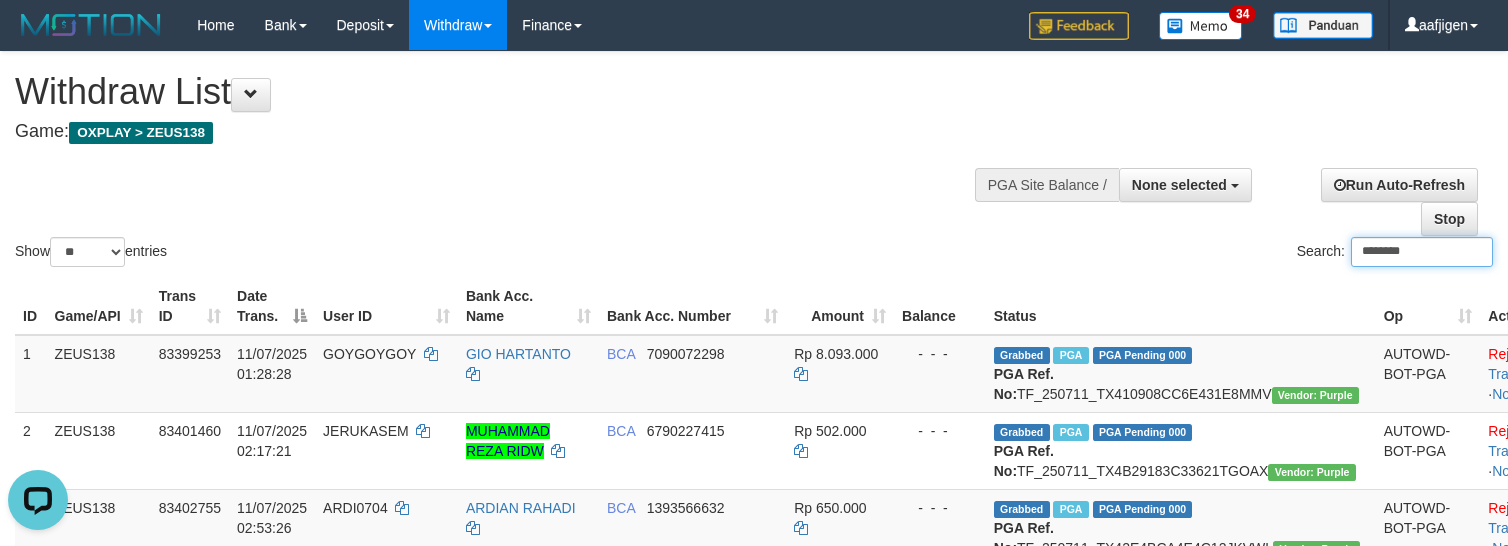 scroll, scrollTop: 0, scrollLeft: 0, axis: both 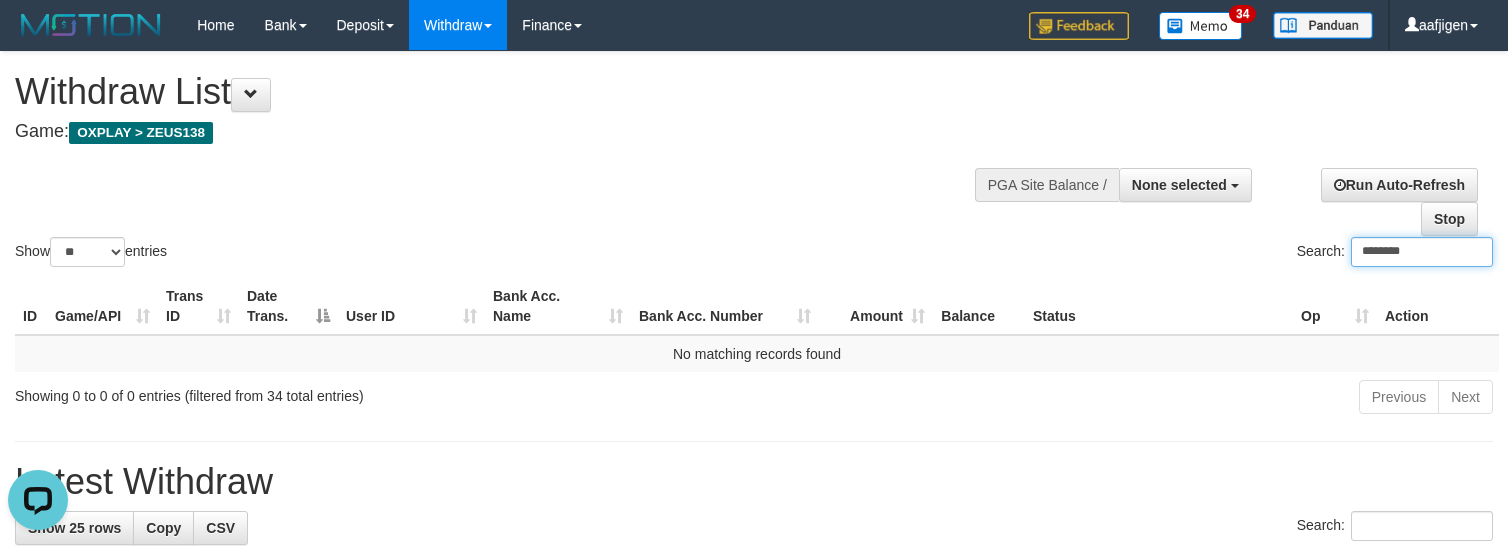 type on "********" 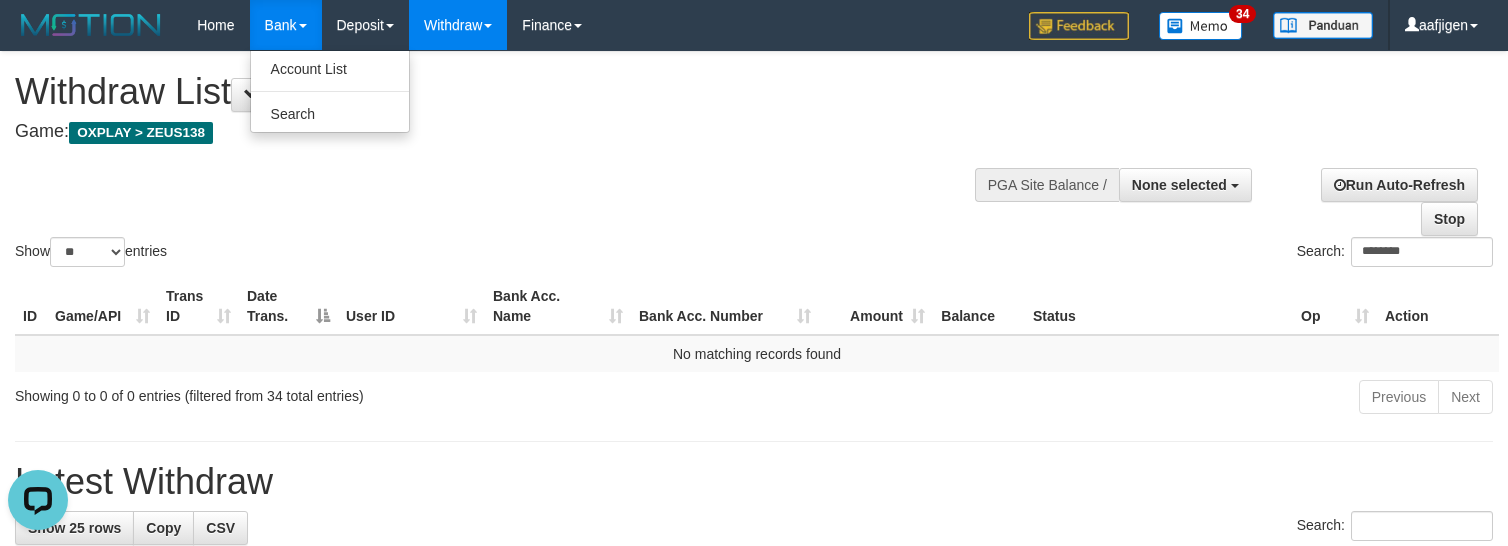 click on "Bank" at bounding box center [286, 25] 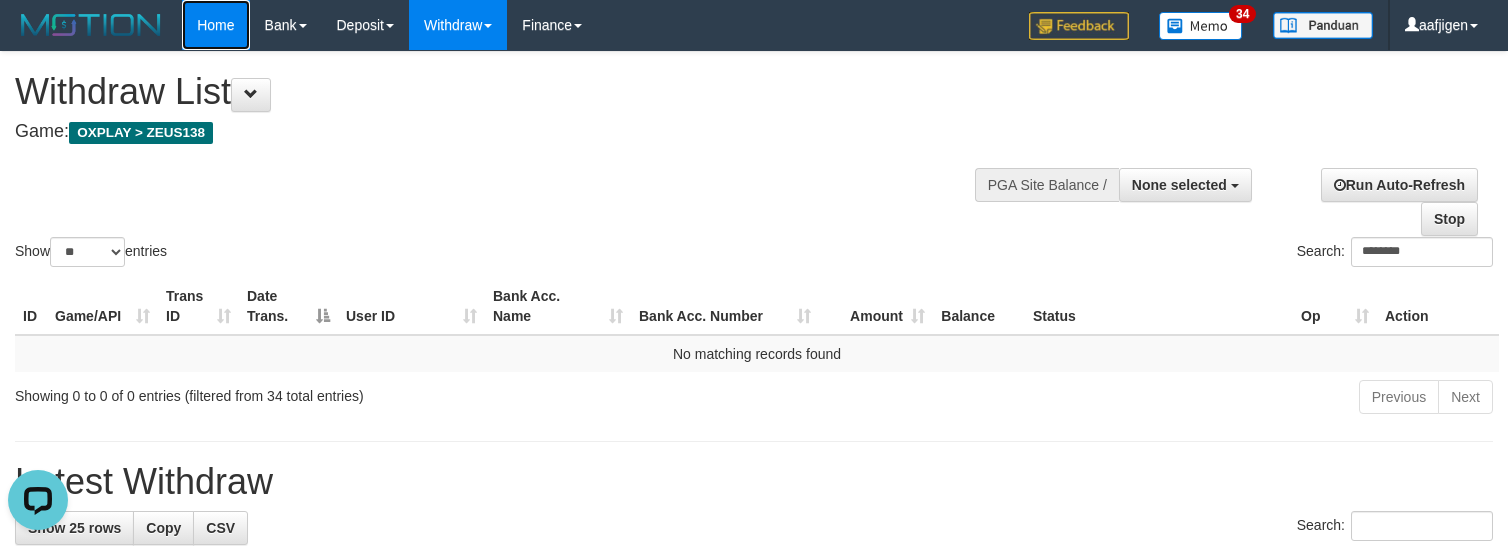 click on "Home" at bounding box center (215, 25) 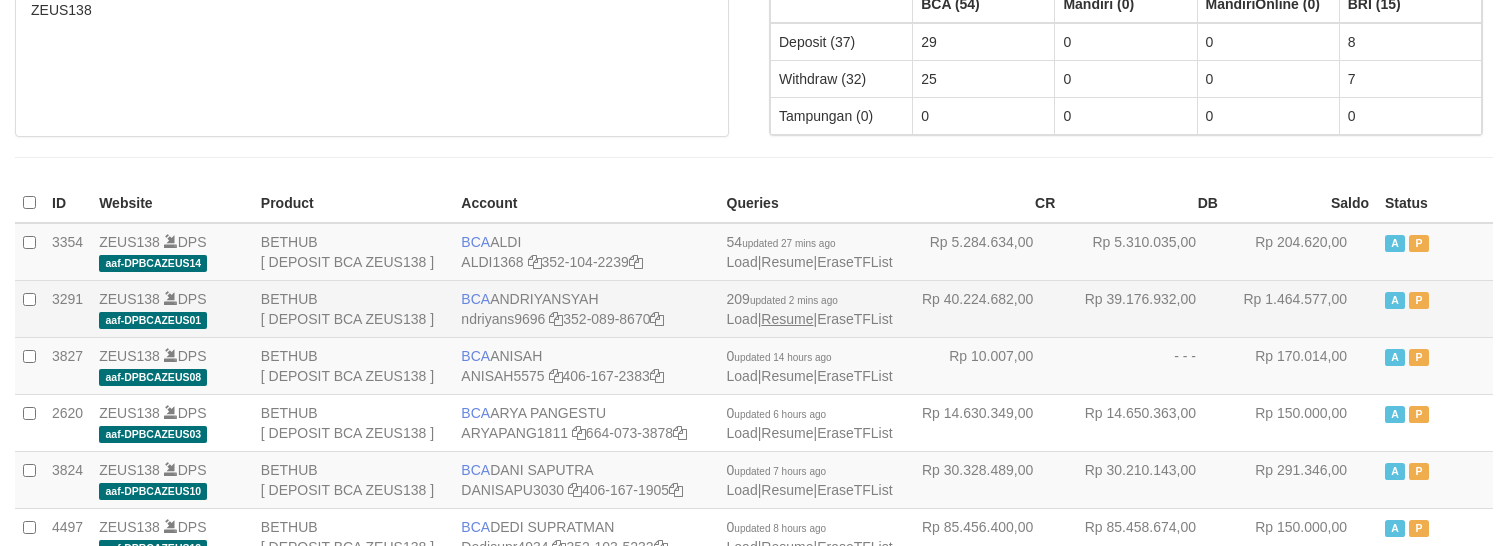 scroll, scrollTop: 177, scrollLeft: 0, axis: vertical 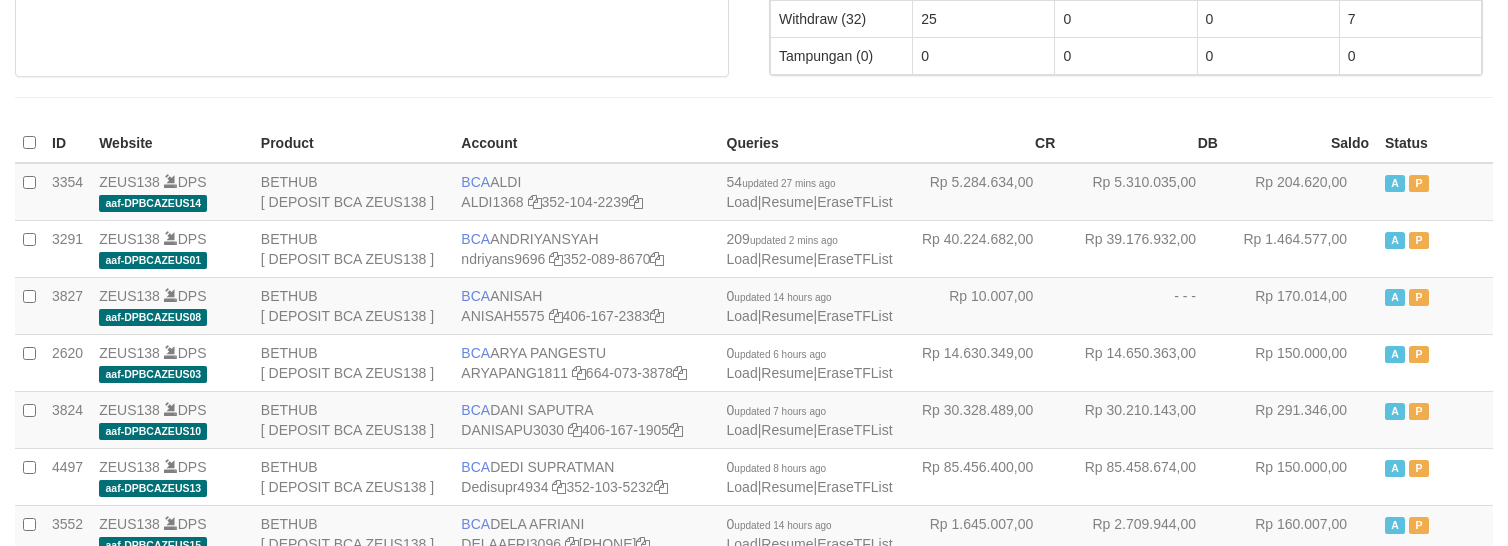 click on "Queries" at bounding box center (810, 143) 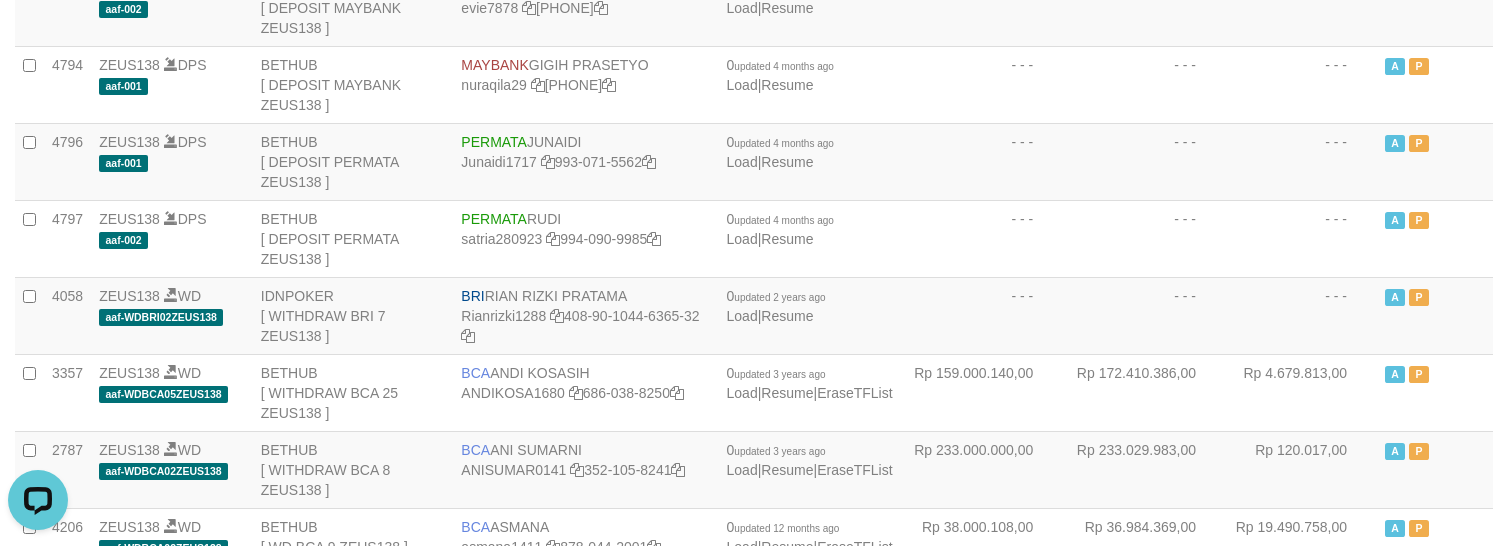 scroll, scrollTop: 0, scrollLeft: 0, axis: both 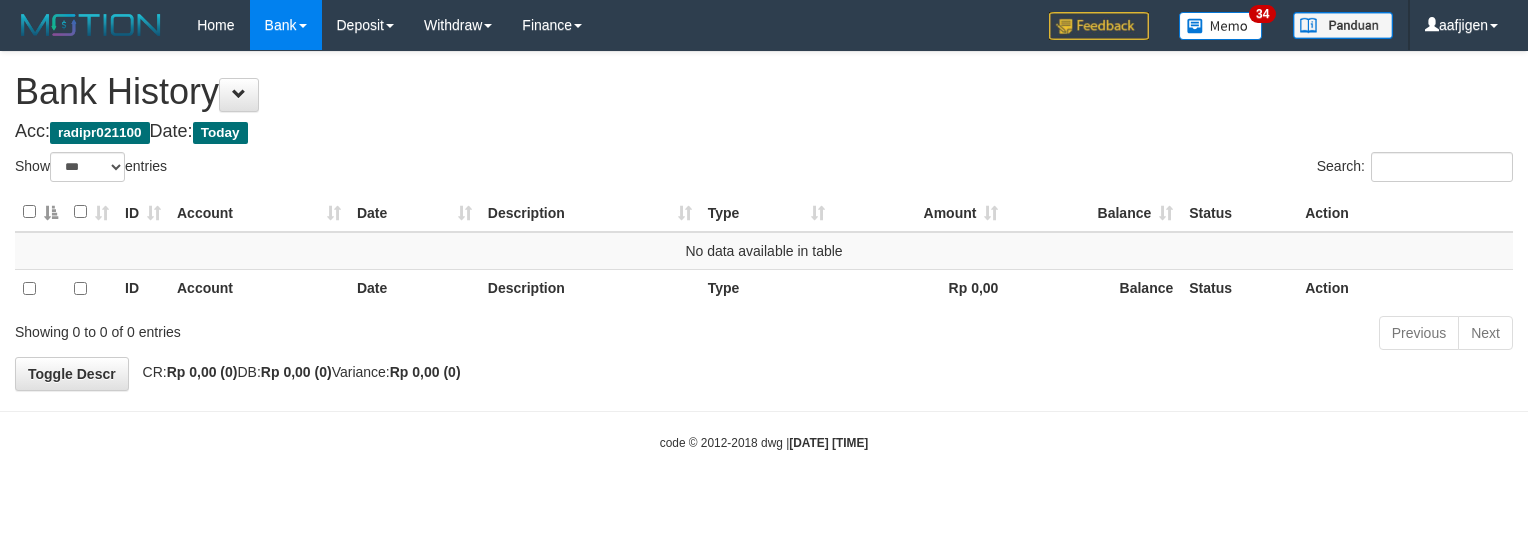 select on "***" 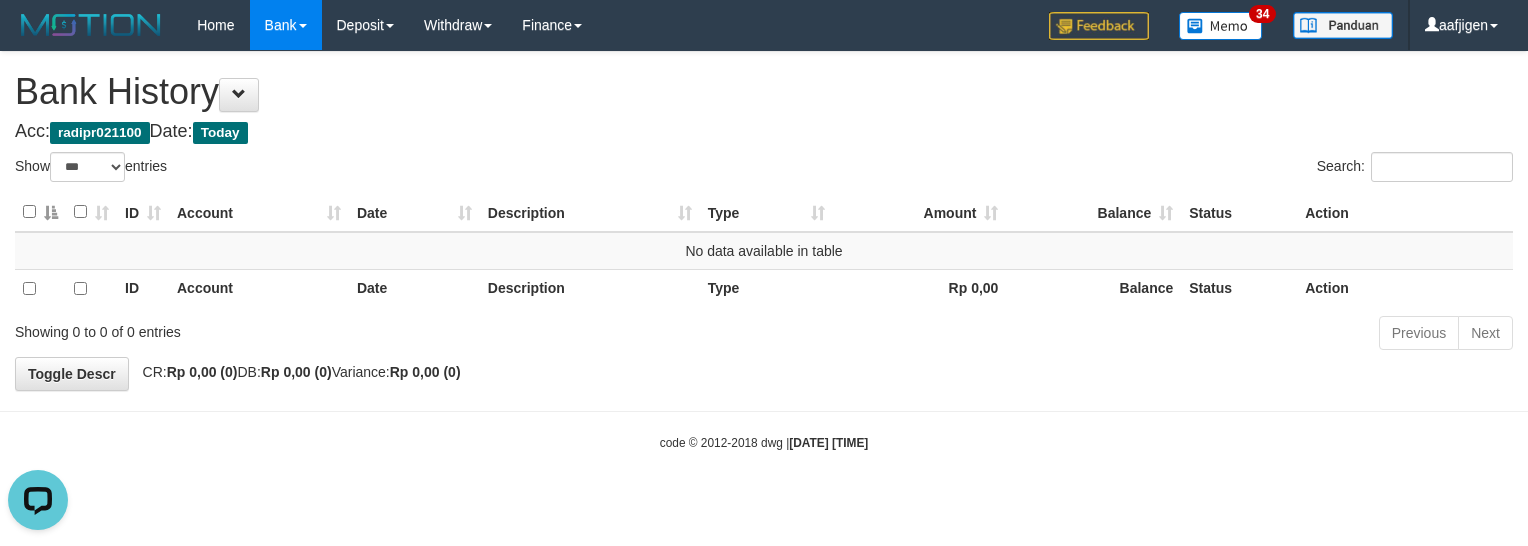 scroll, scrollTop: 0, scrollLeft: 0, axis: both 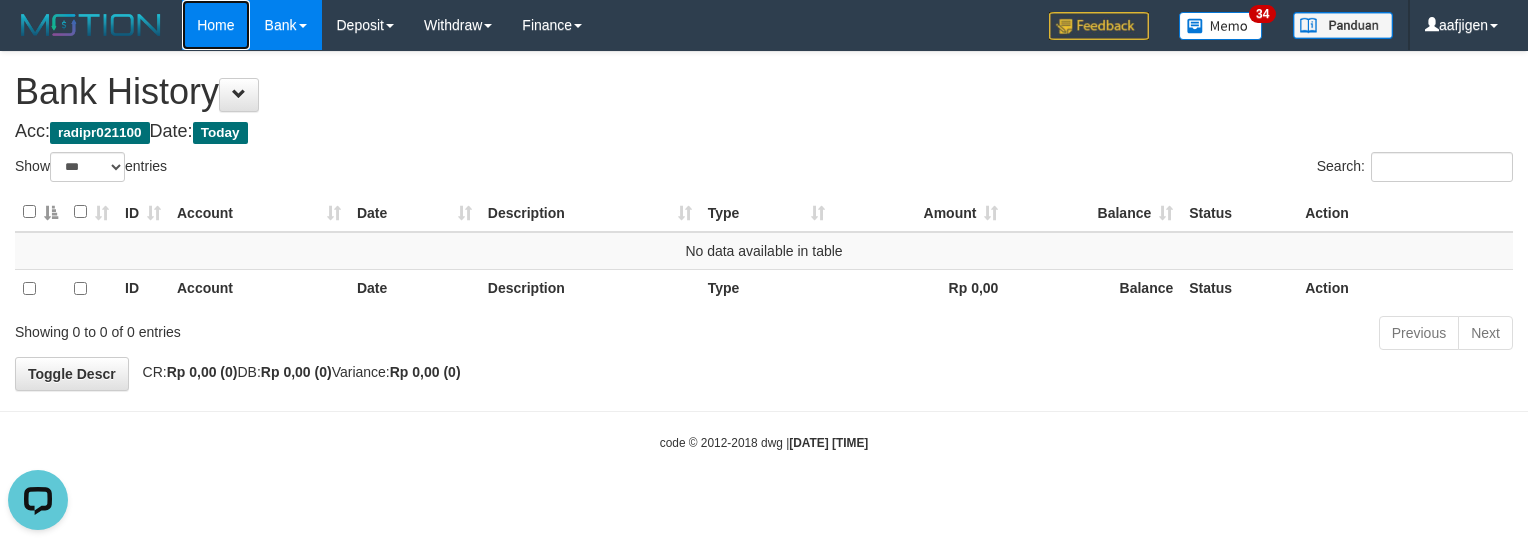 click on "Home" at bounding box center [215, 25] 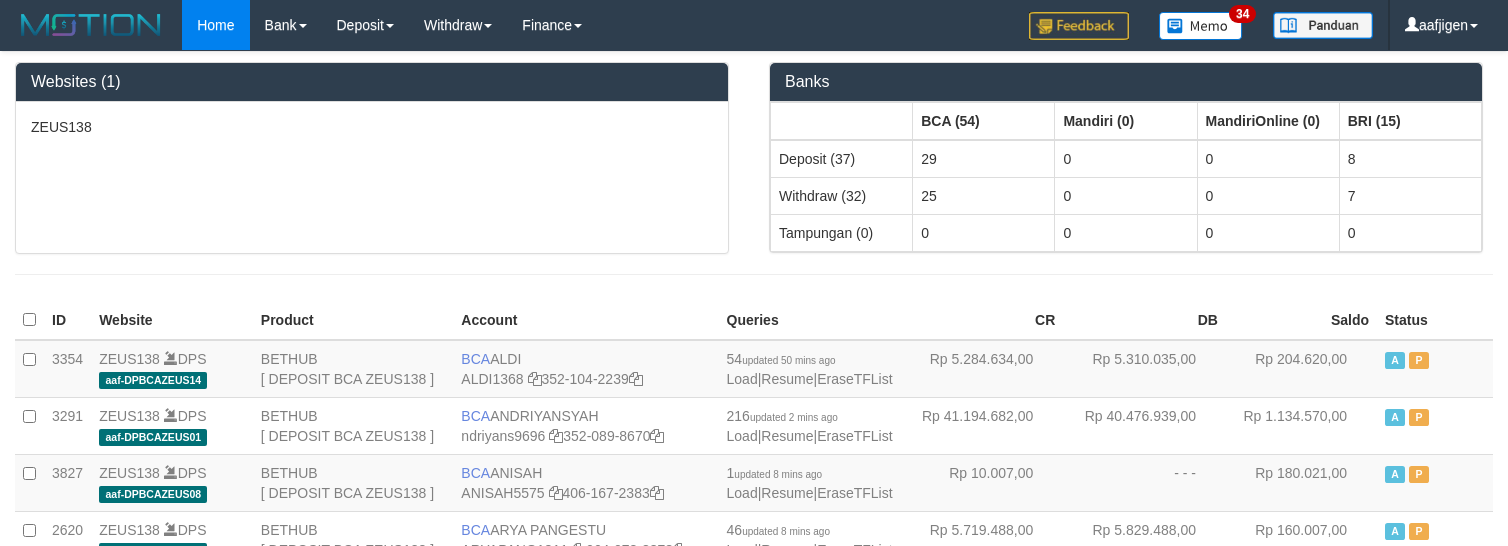 scroll, scrollTop: 0, scrollLeft: 0, axis: both 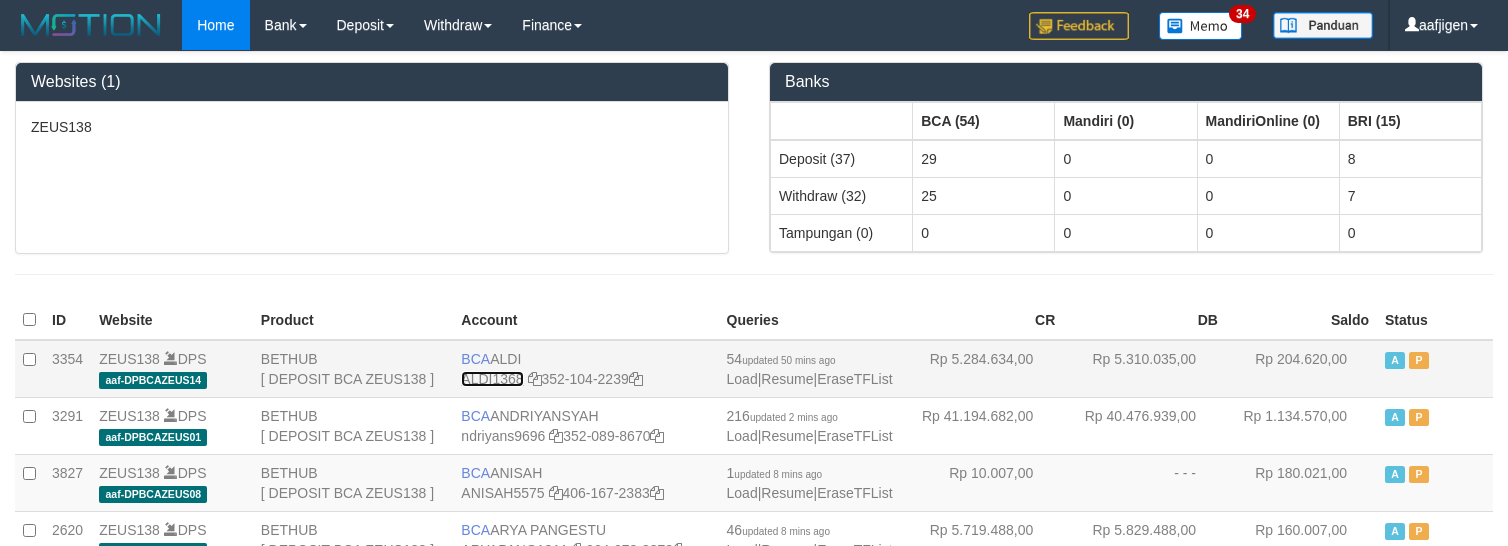 click on "ALDI1368" at bounding box center [492, 379] 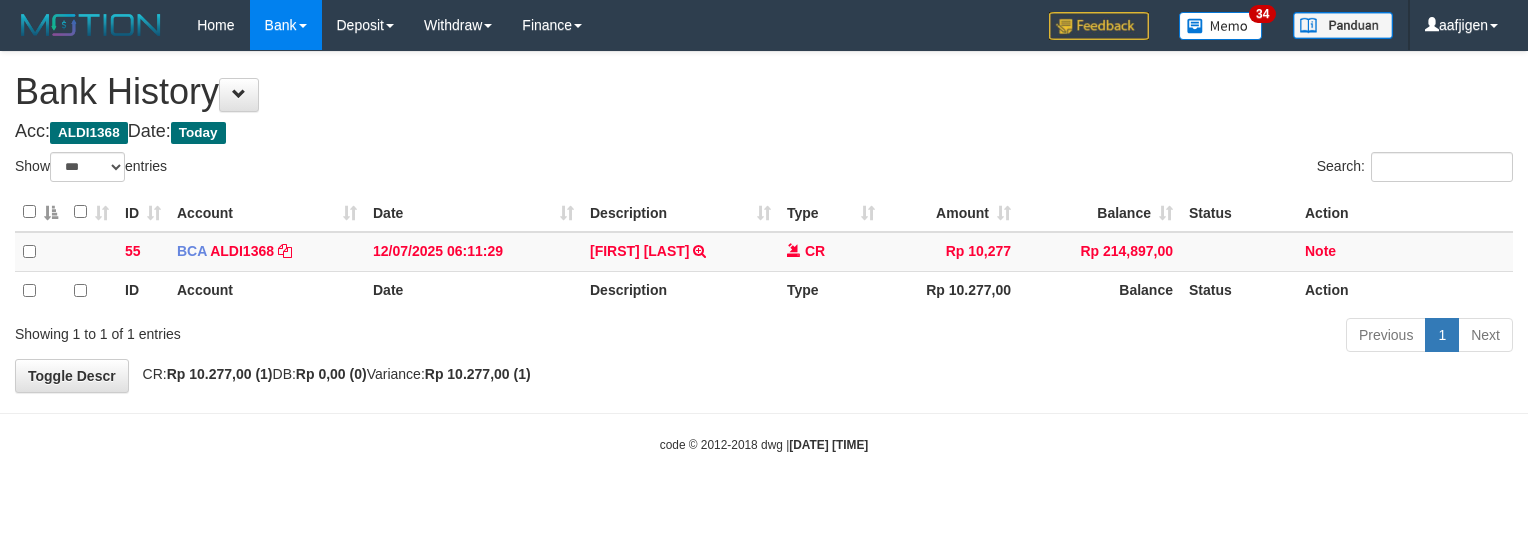 select on "***" 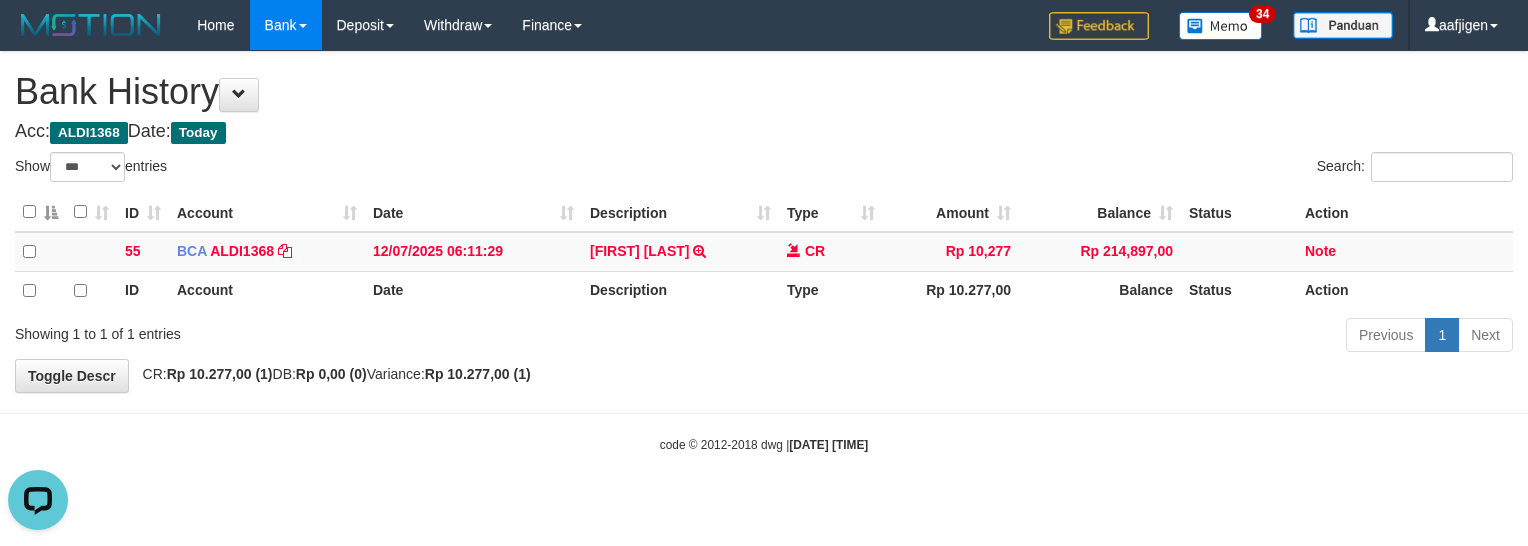 scroll, scrollTop: 0, scrollLeft: 0, axis: both 